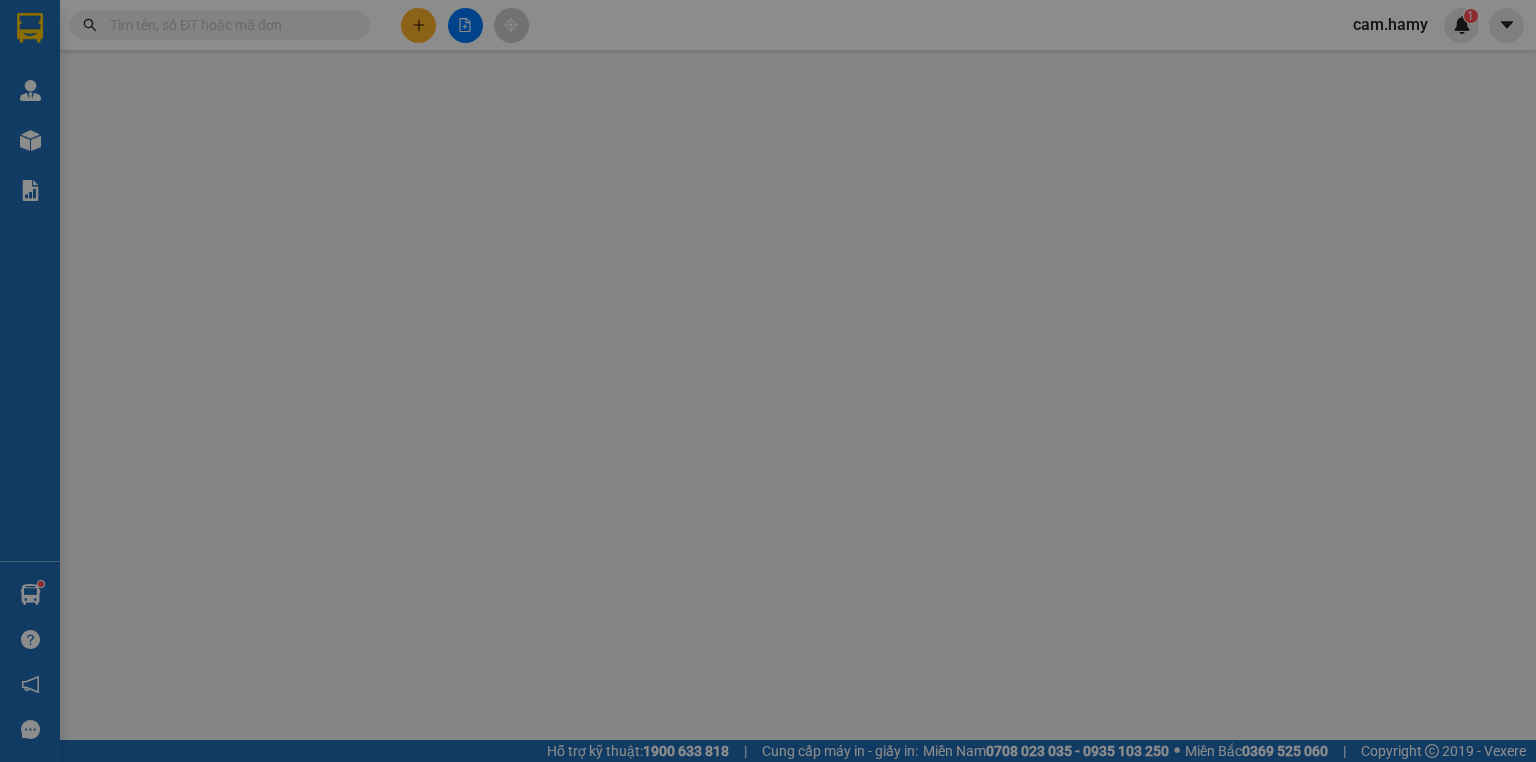 scroll, scrollTop: 0, scrollLeft: 0, axis: both 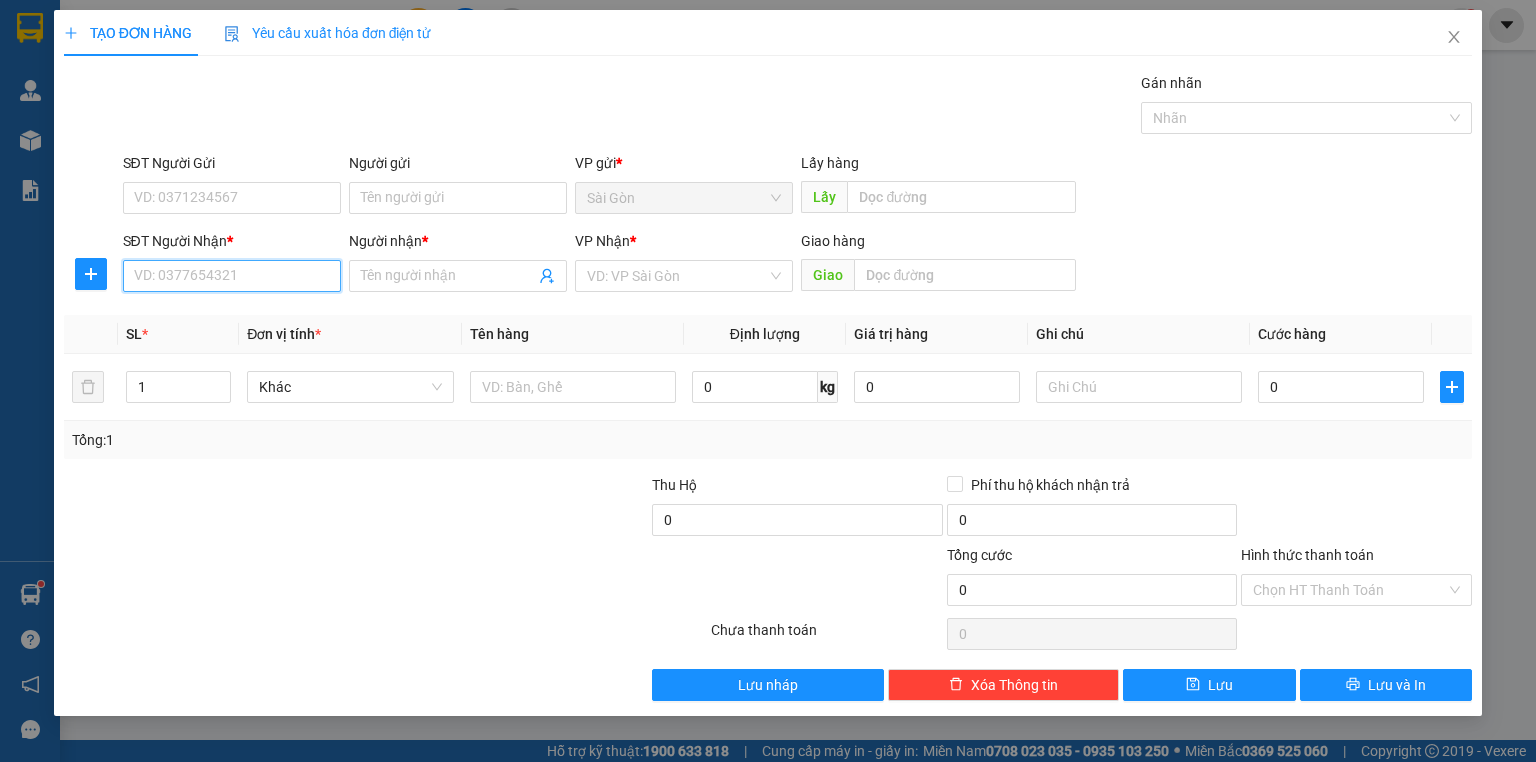 click on "SĐT Người Nhận  *" at bounding box center [232, 276] 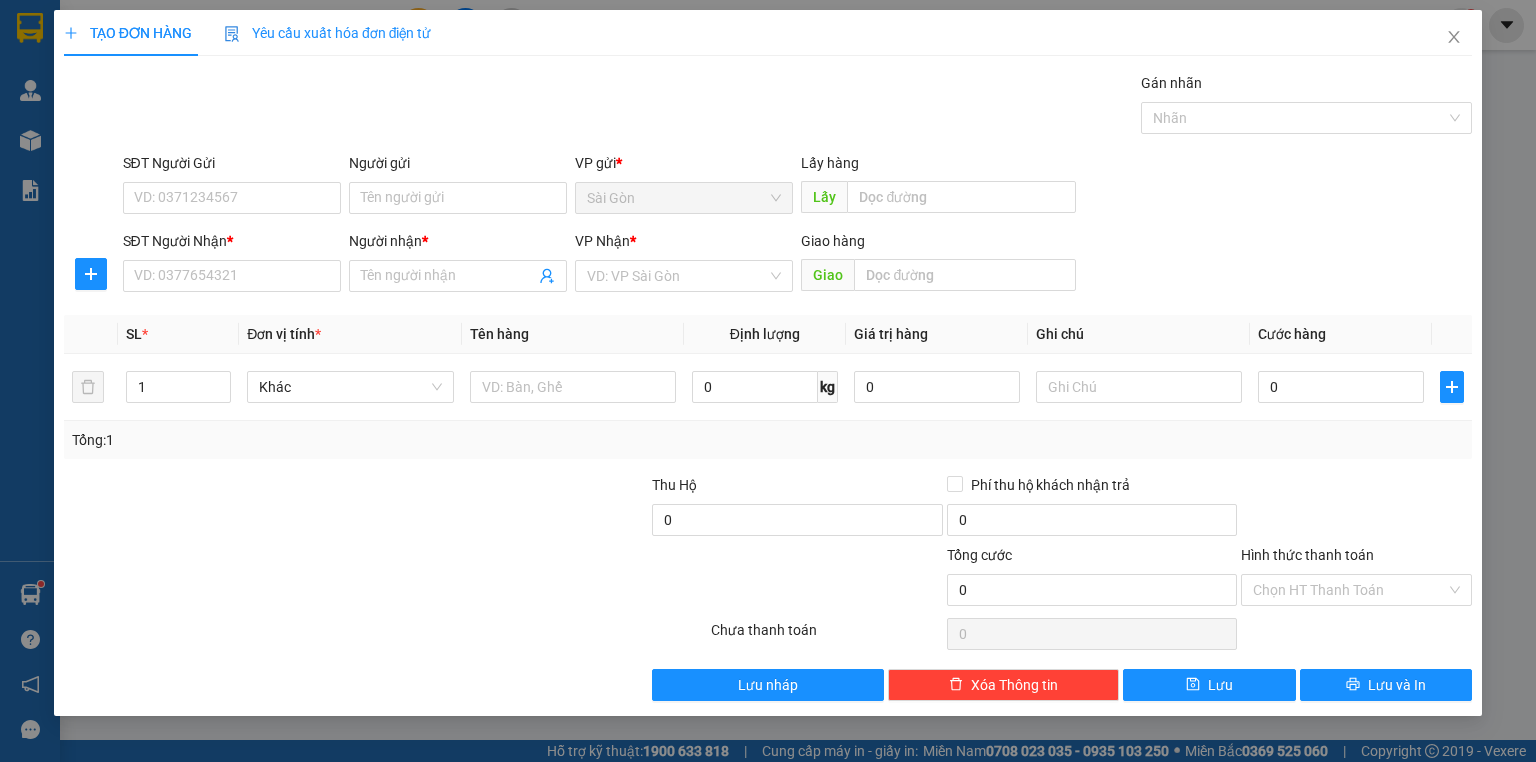 click on "SĐT Người Nhận  * VD: 0377654321" at bounding box center (232, 265) 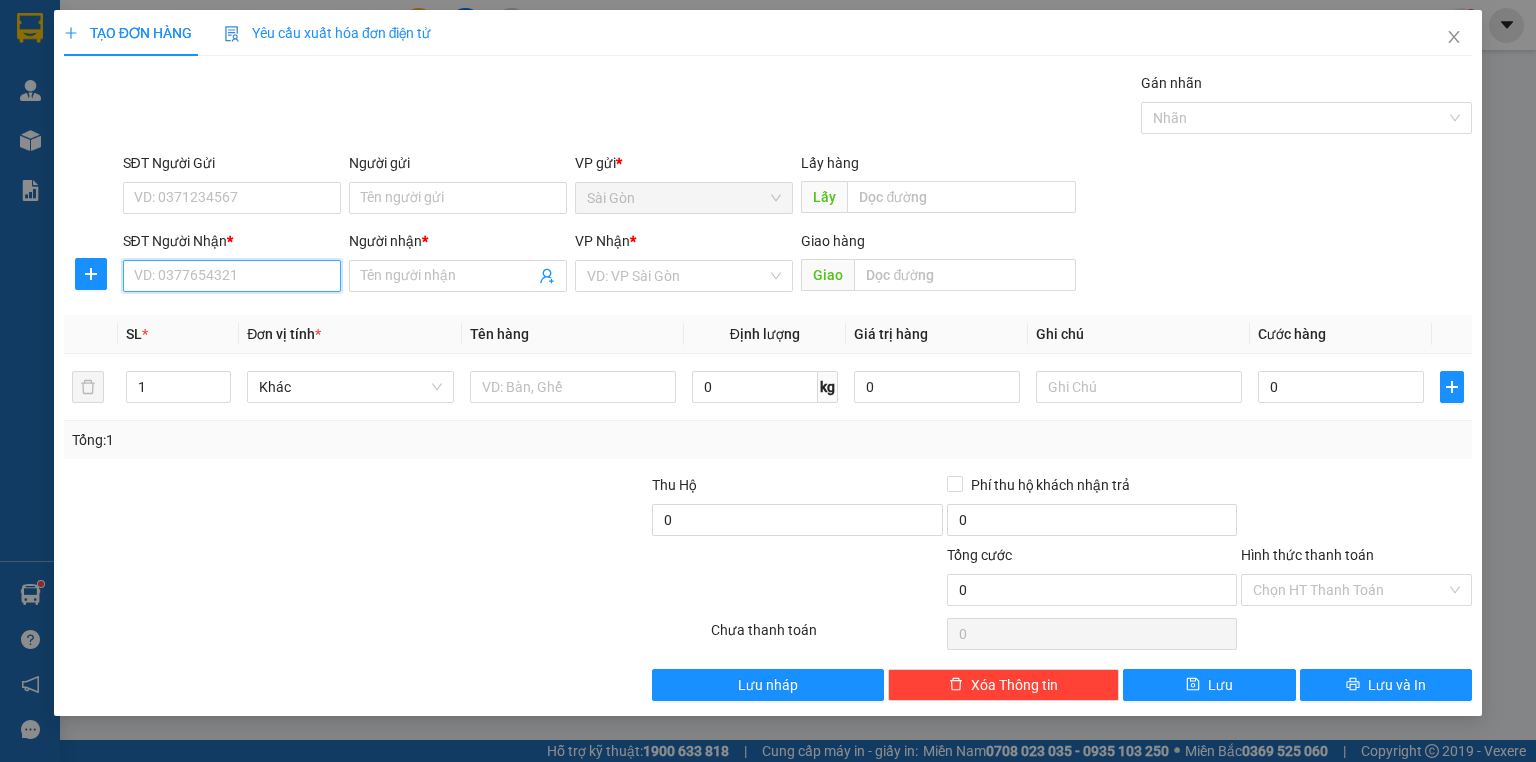 click on "SĐT Người Nhận  *" at bounding box center [232, 276] 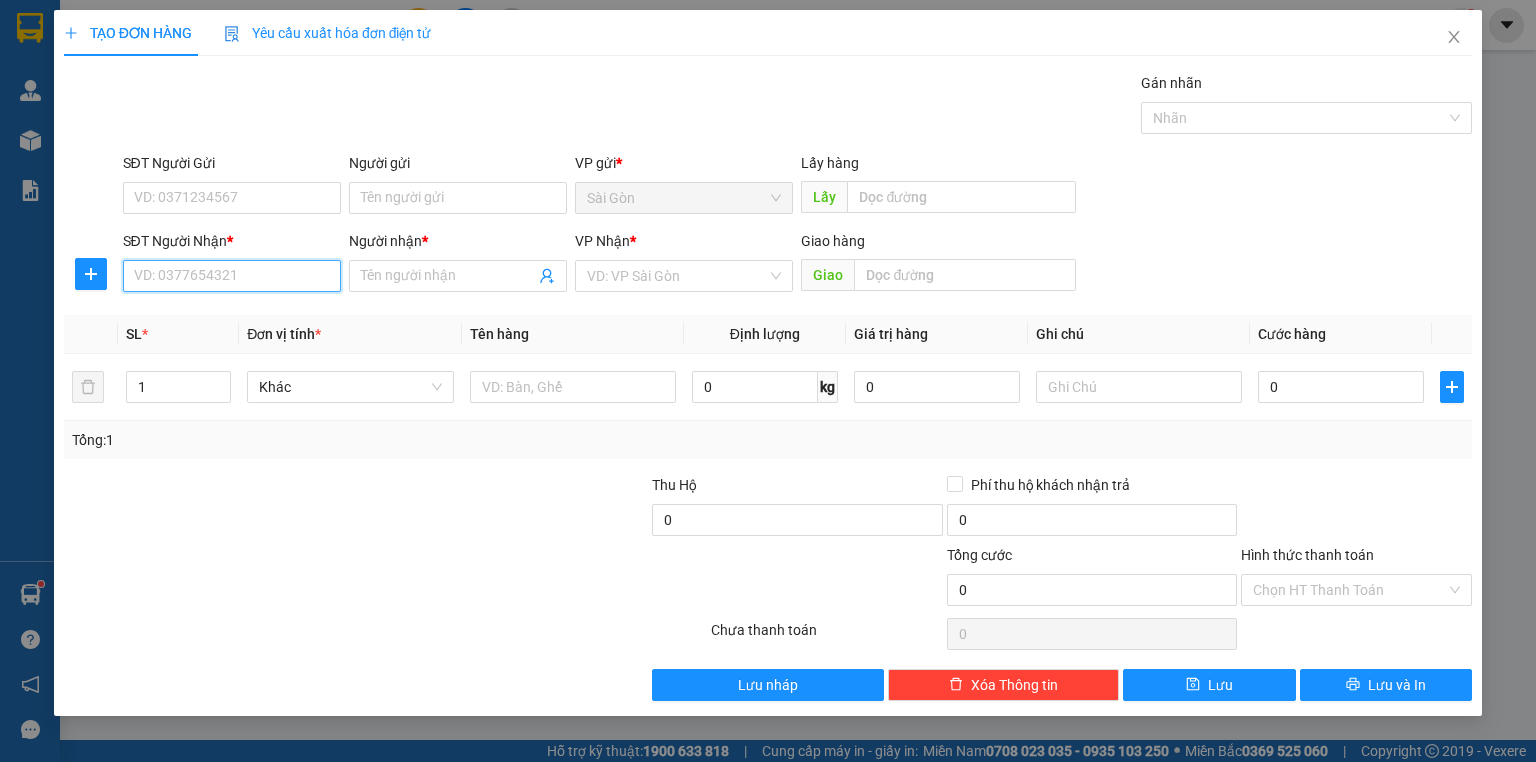 click on "SĐT Người Nhận  *" at bounding box center [232, 276] 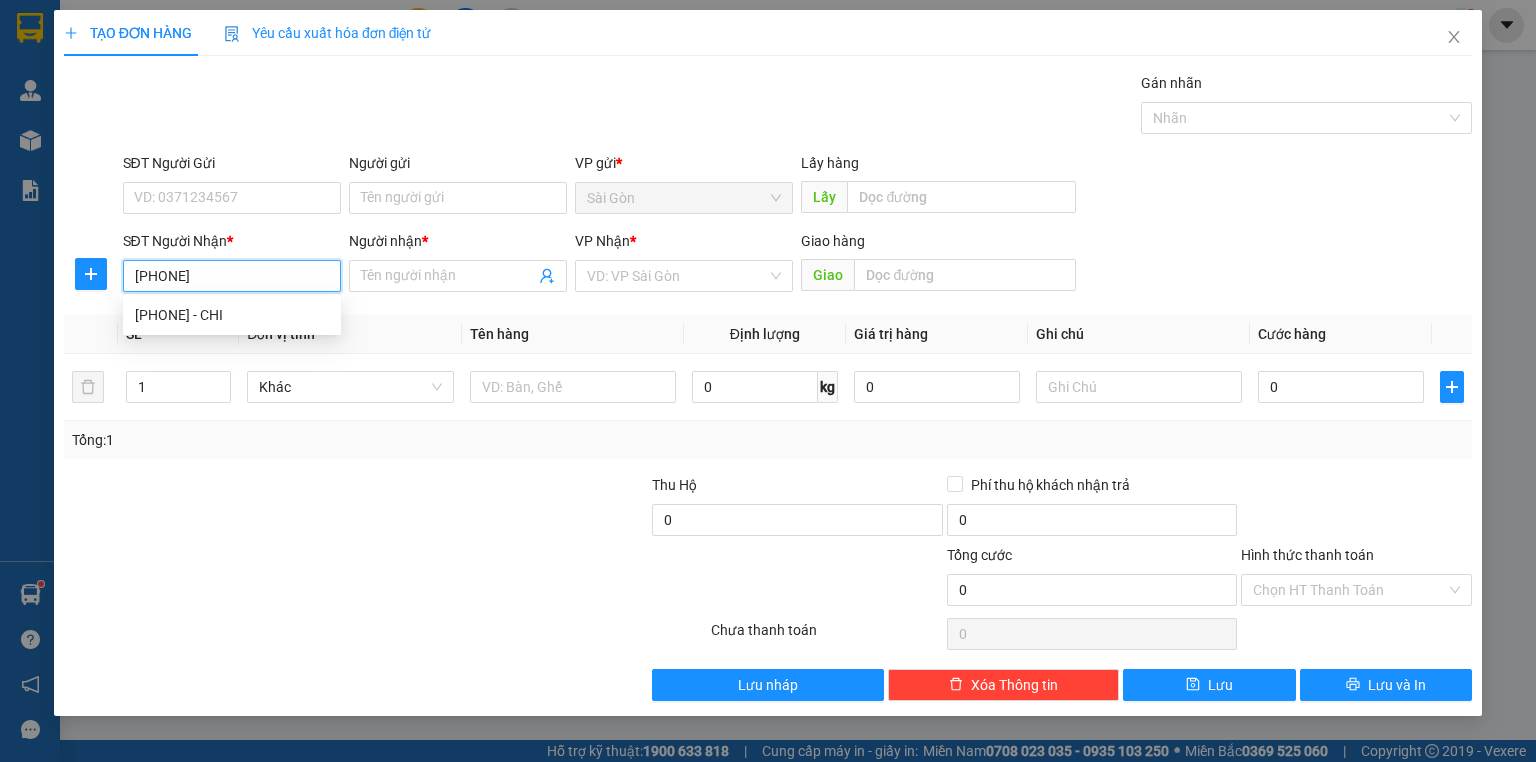 type on "[PHONE]" 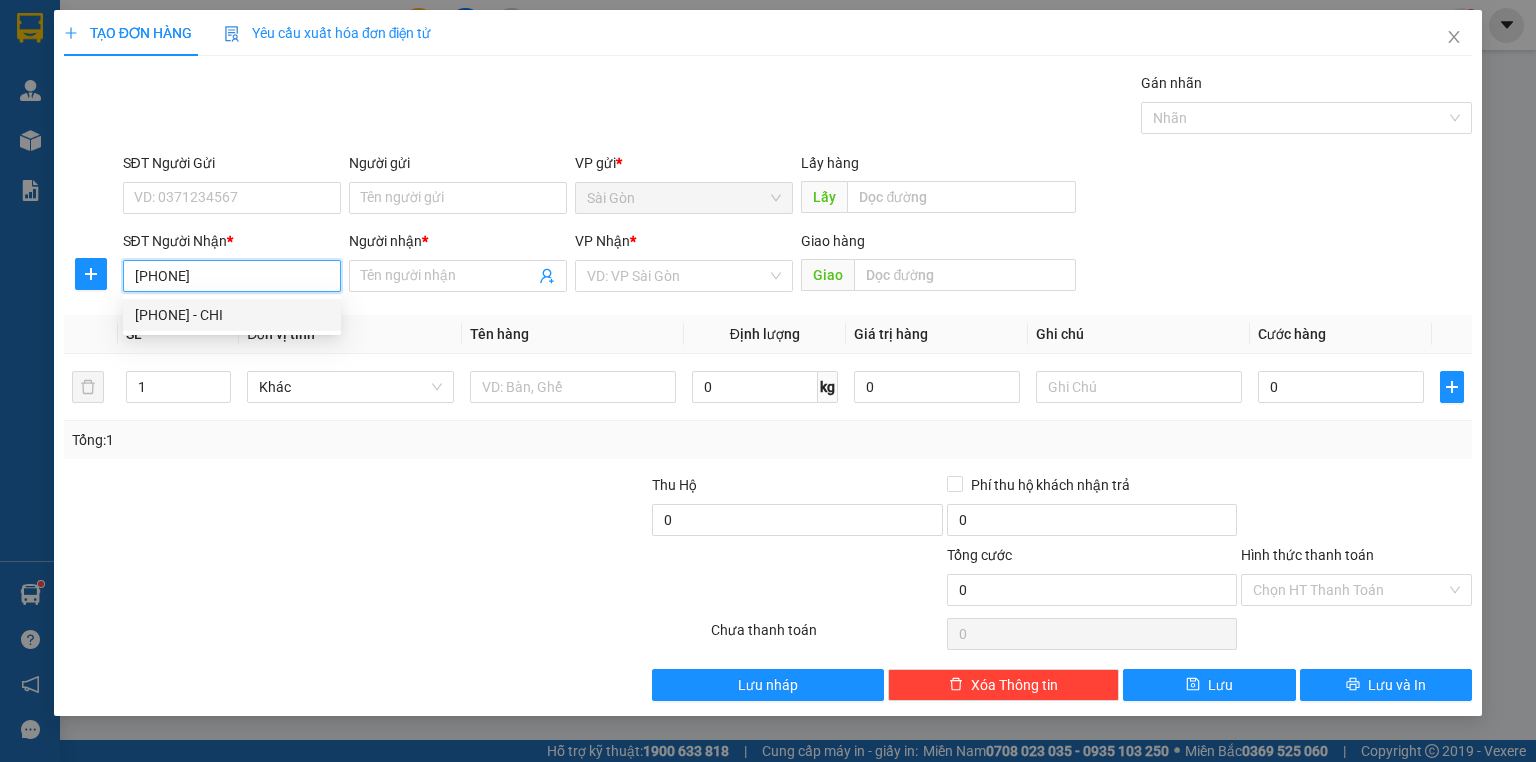 click on "[PHONE] - CHI" at bounding box center [232, 315] 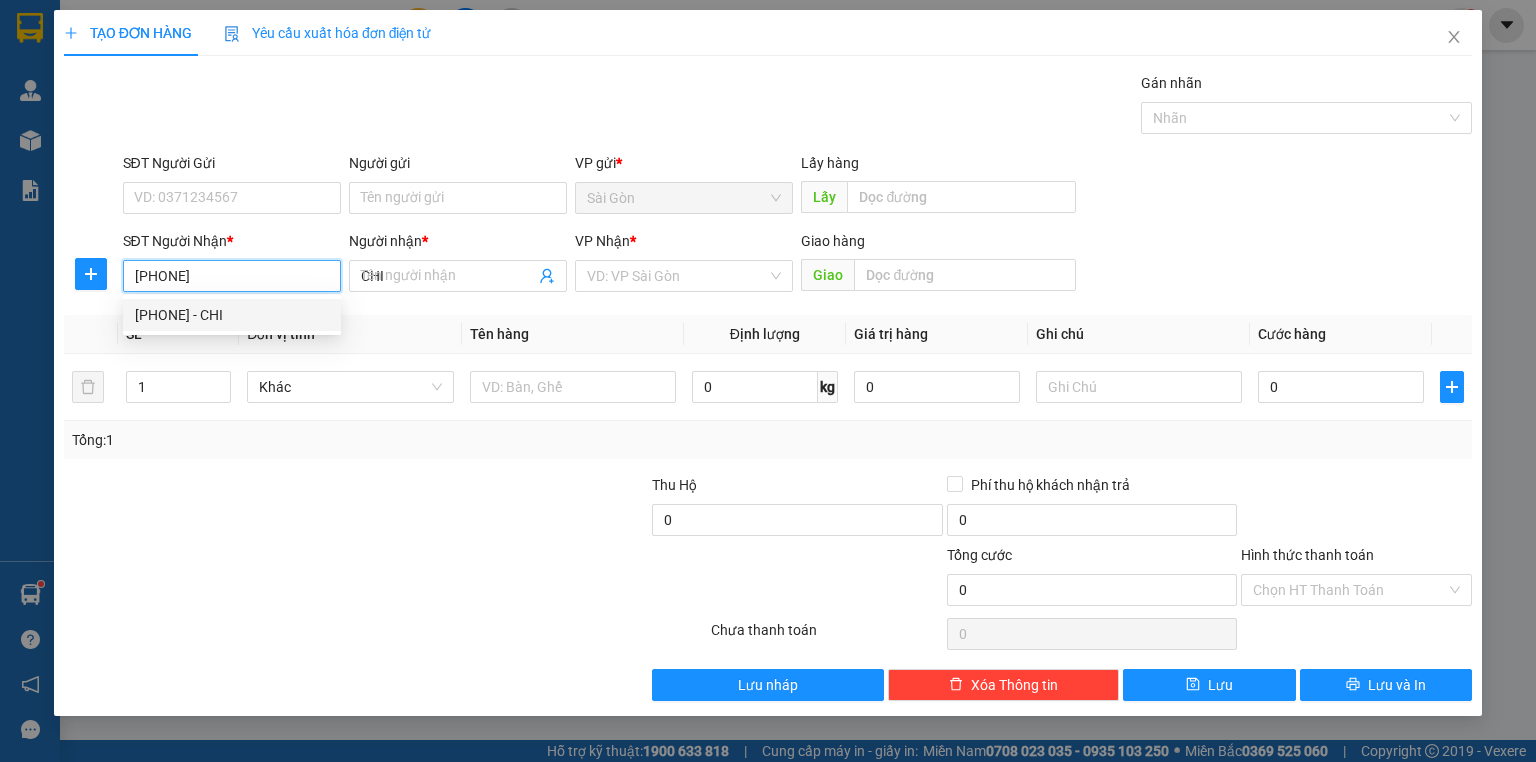 type on "50.000" 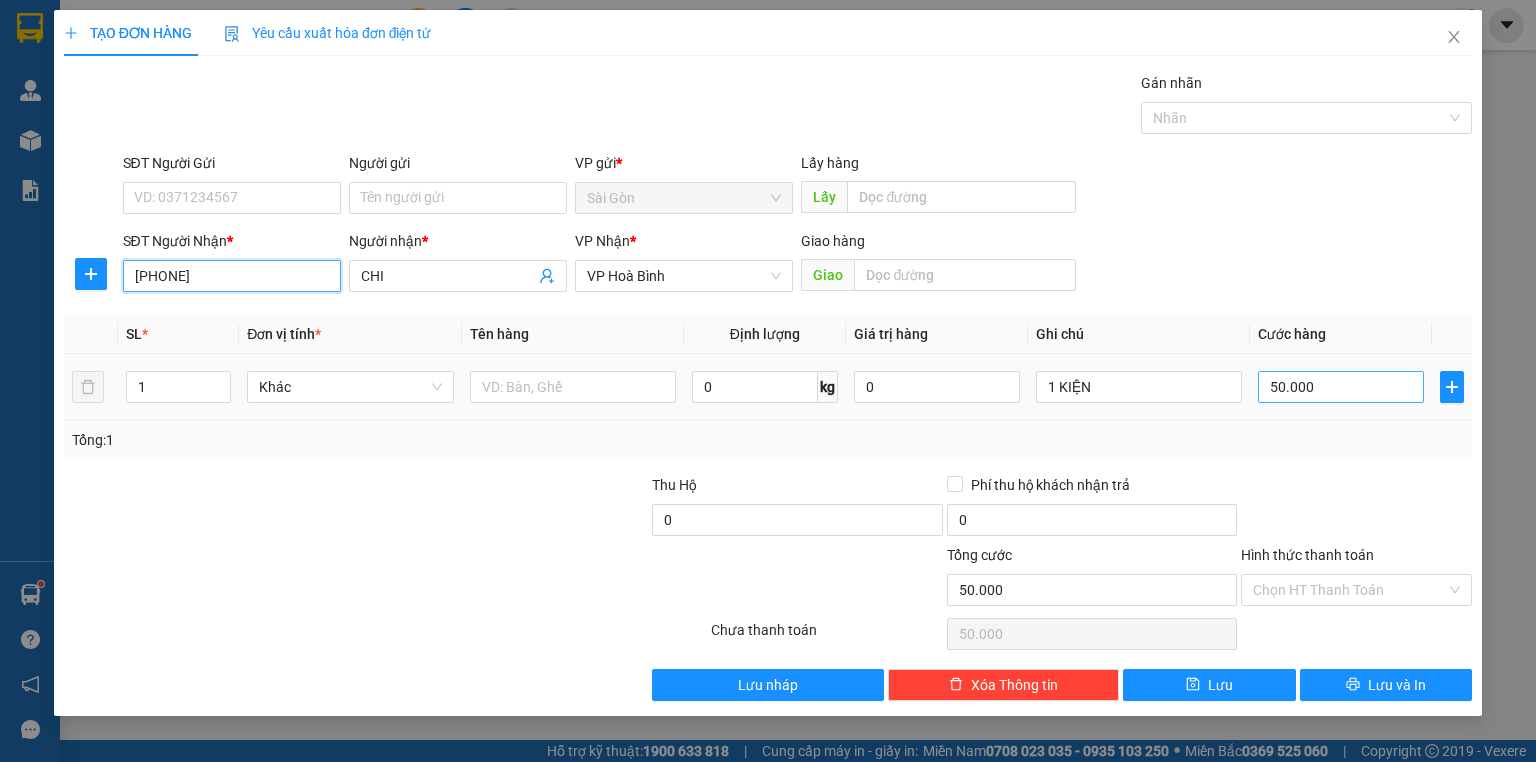 type on "[PHONE]" 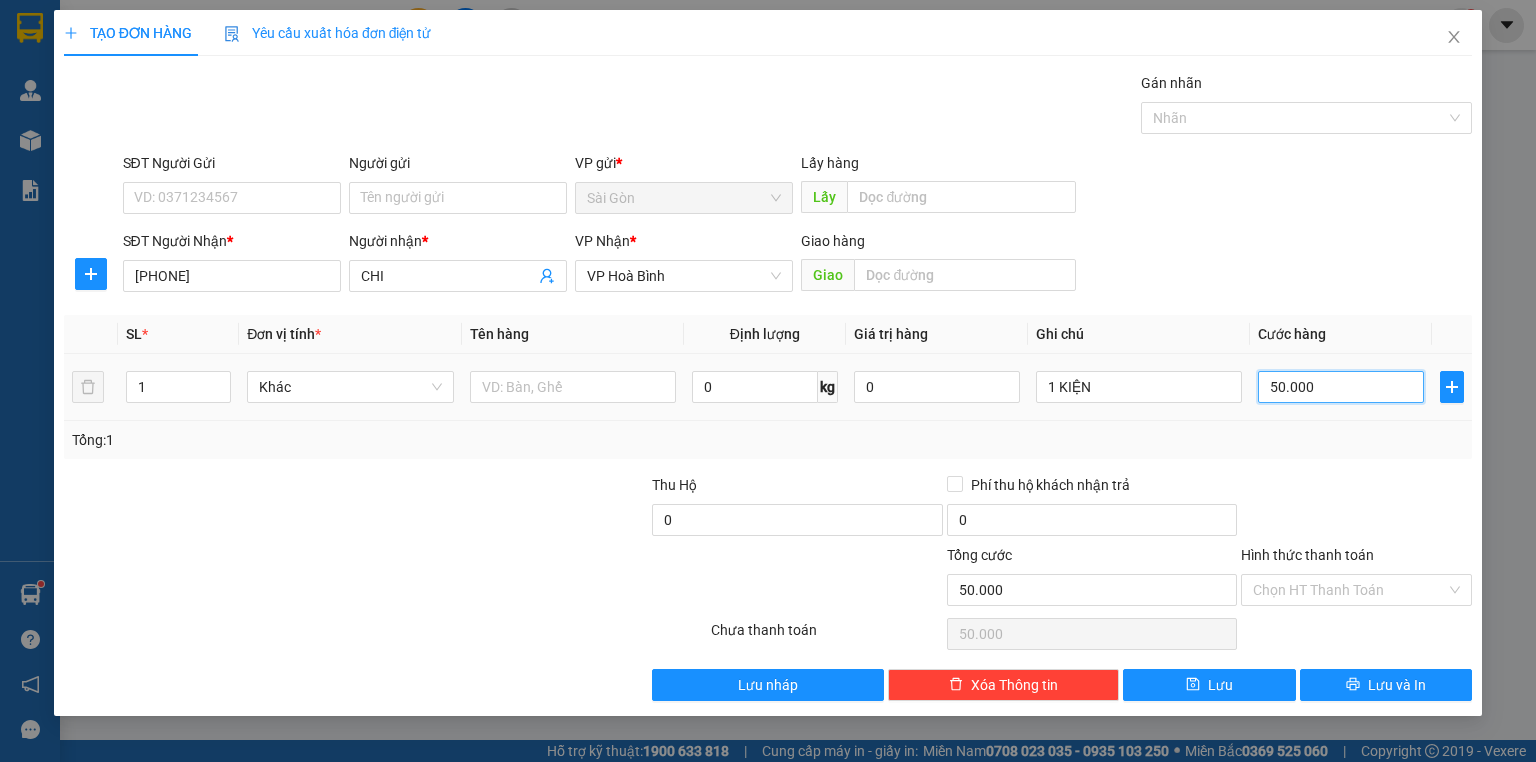 click on "50.000" at bounding box center [1341, 387] 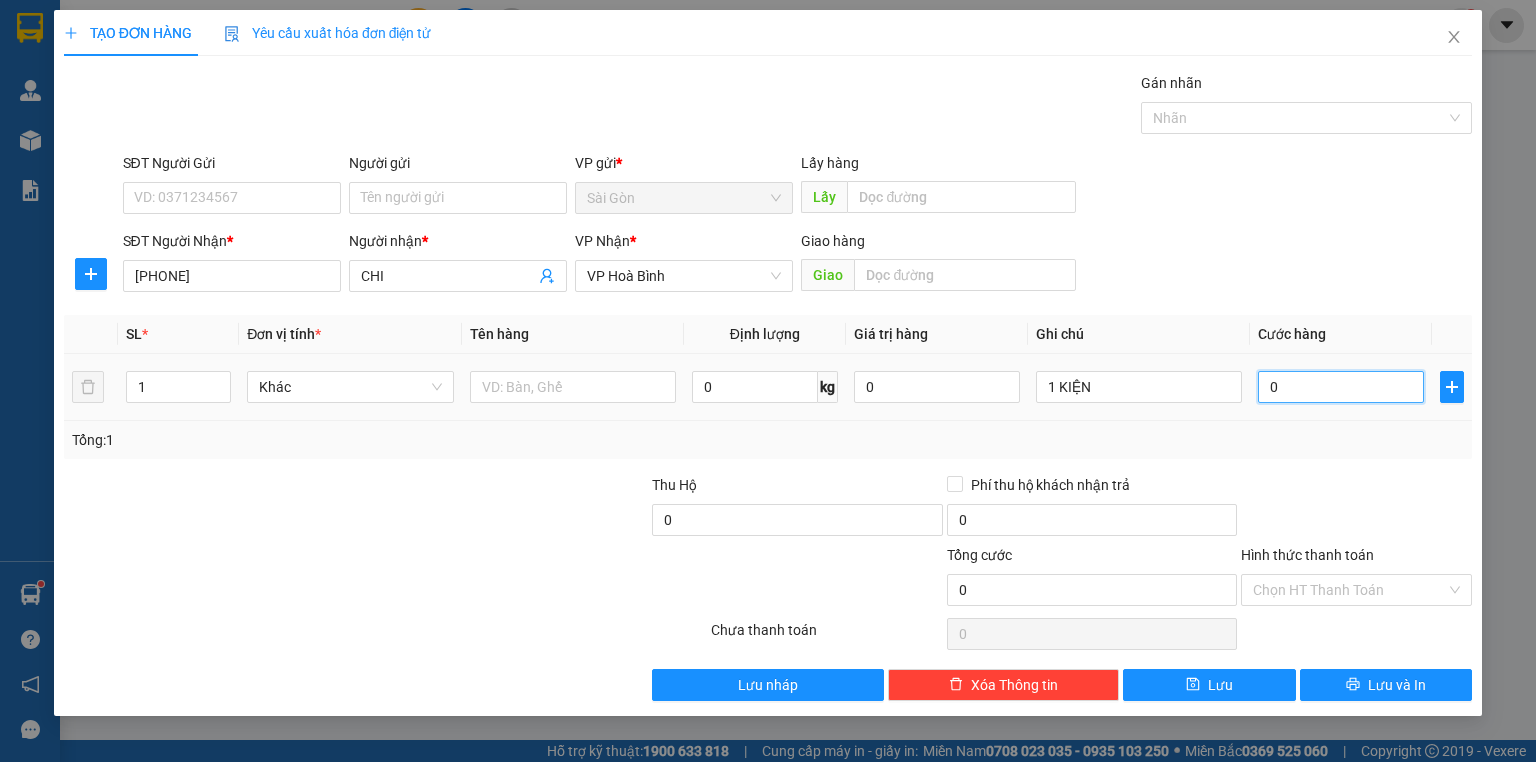 type on "6" 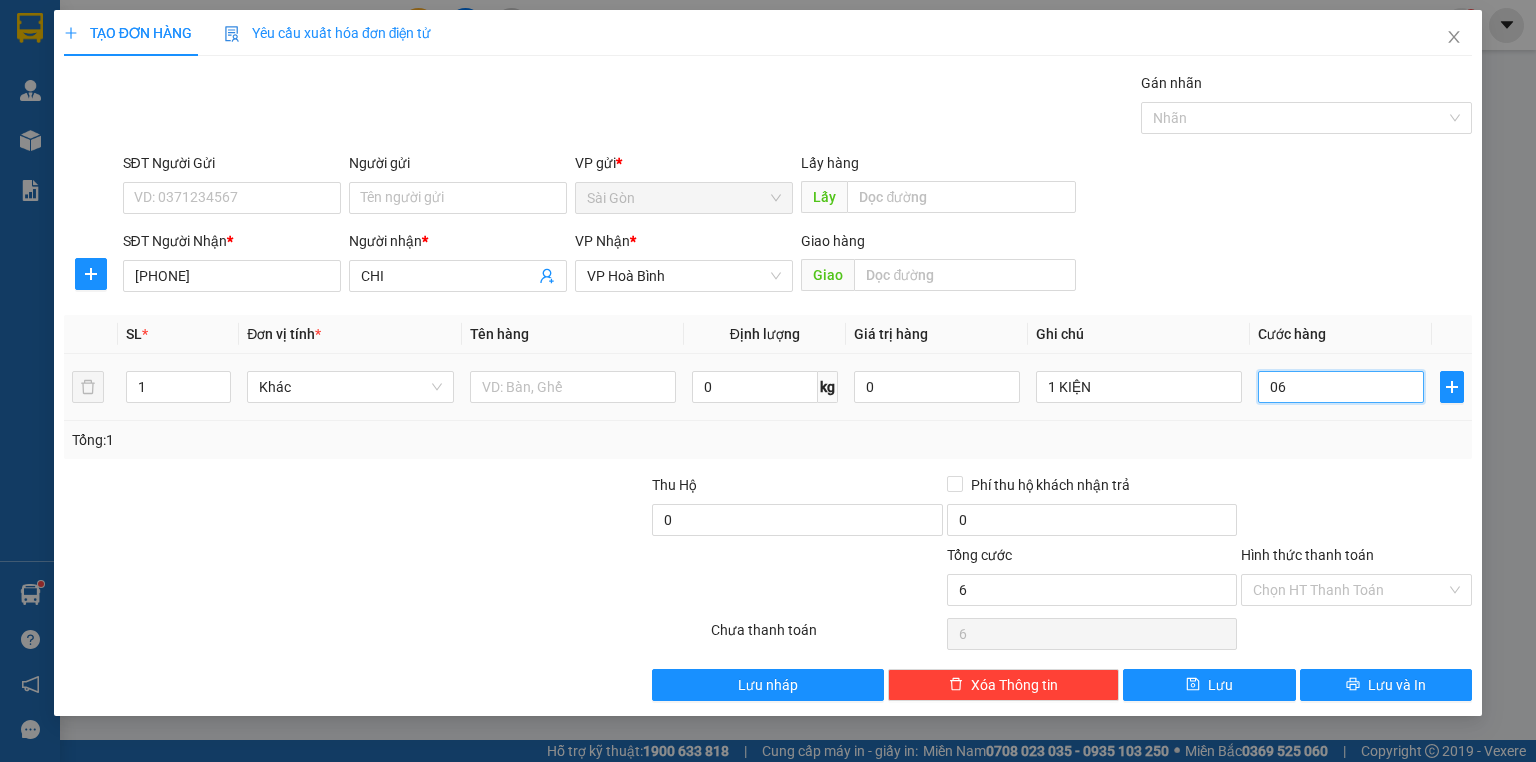 type on "60" 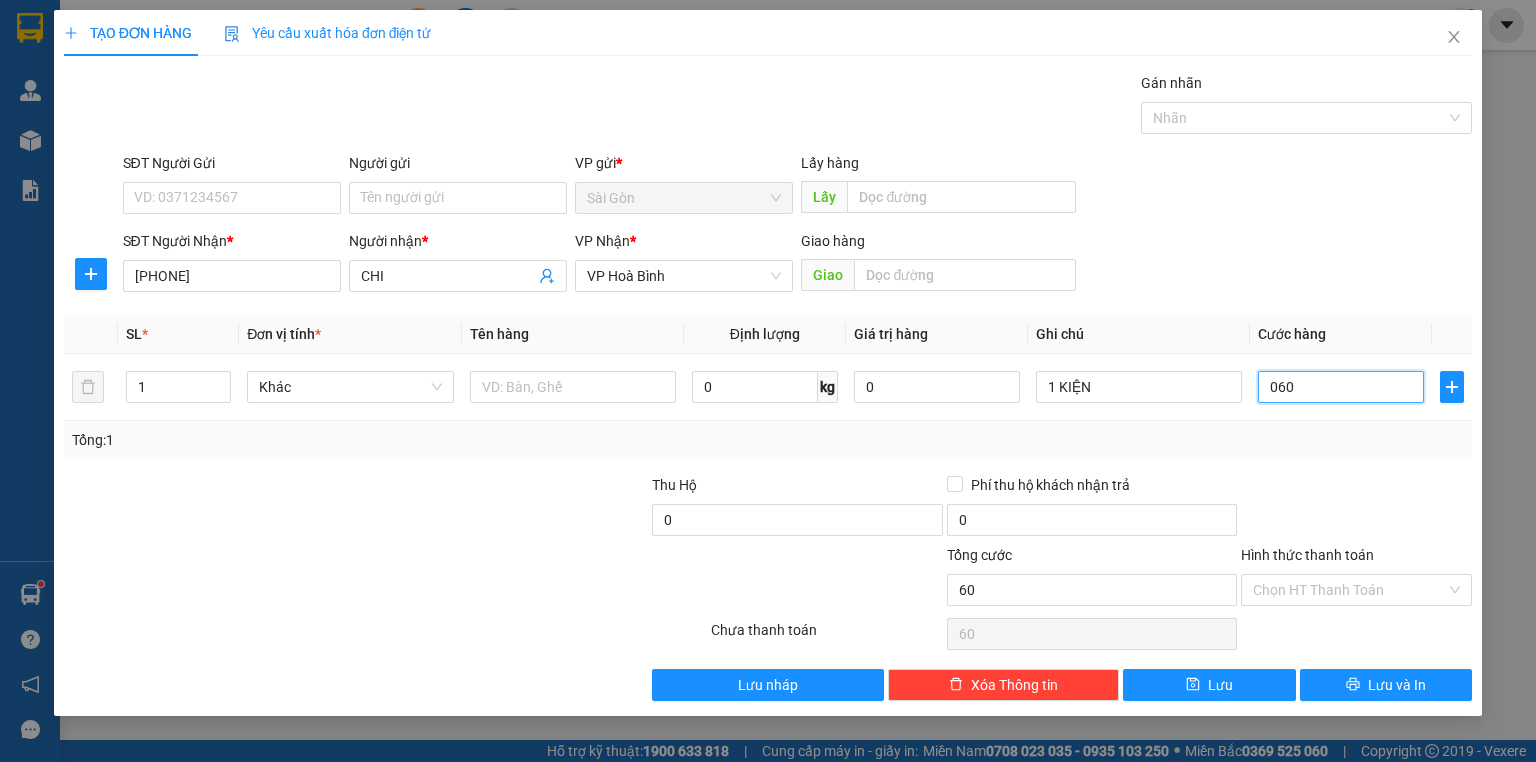 type on "060" 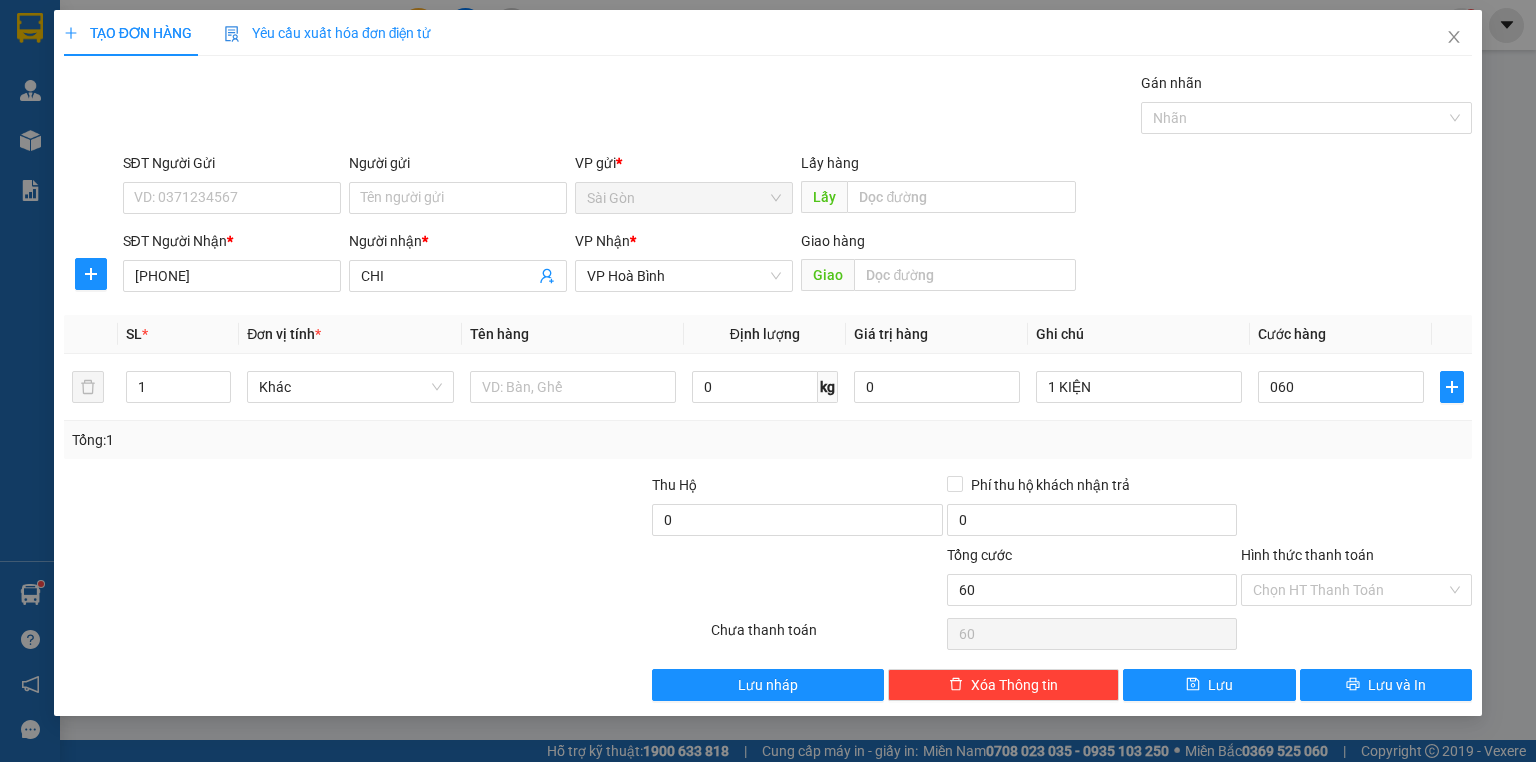 type on "60.000" 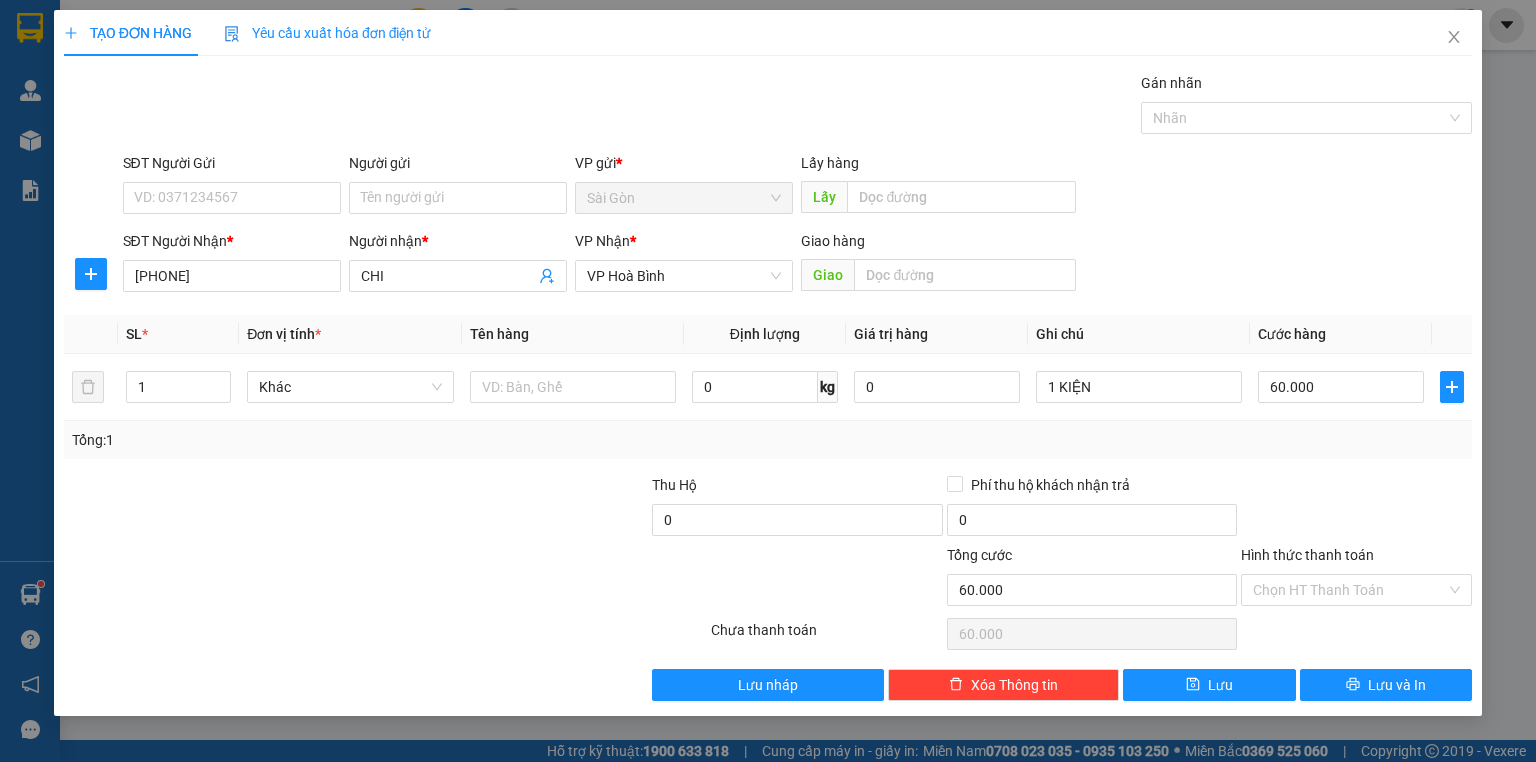 click on "Tổng:  1" at bounding box center (768, 440) 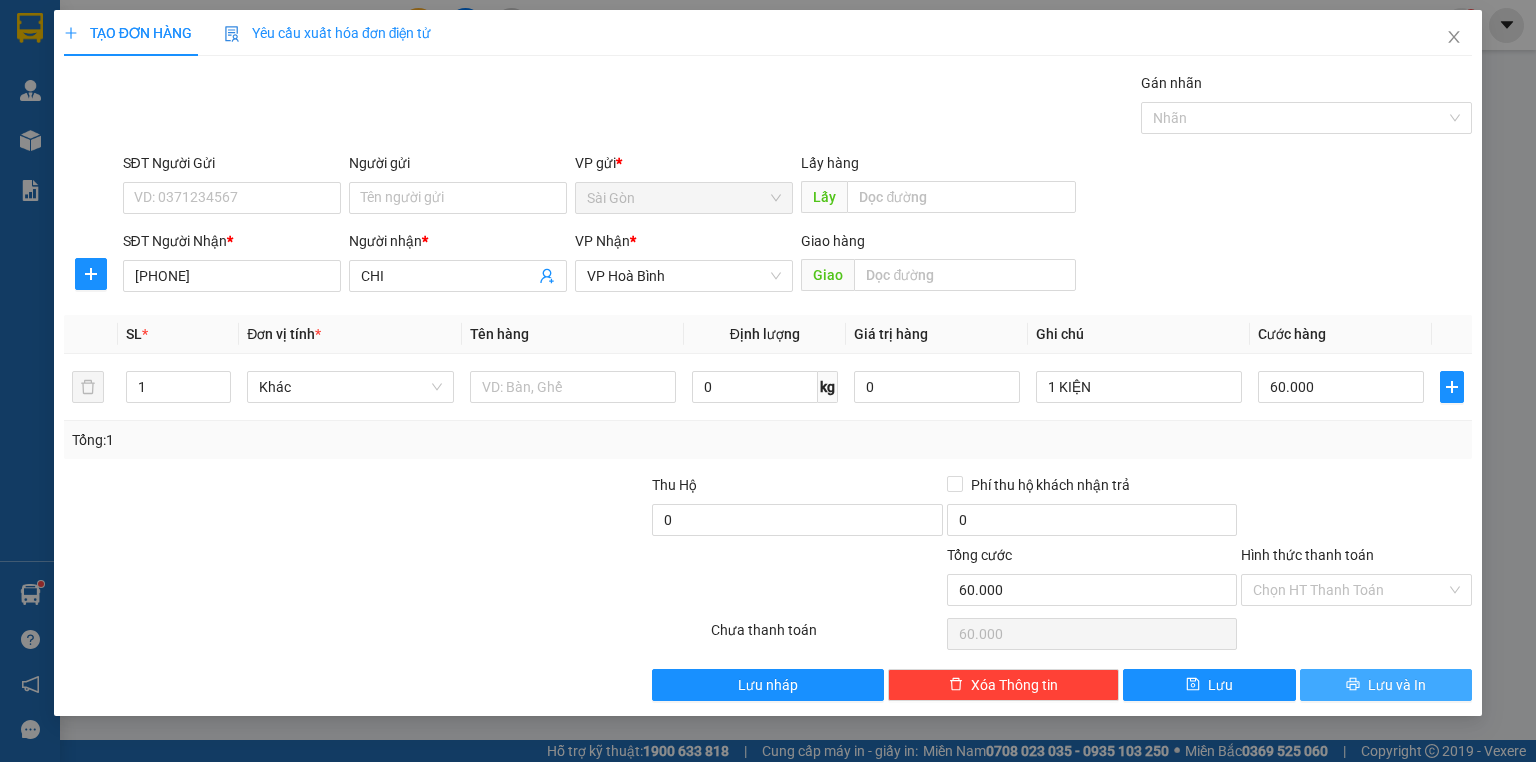 click 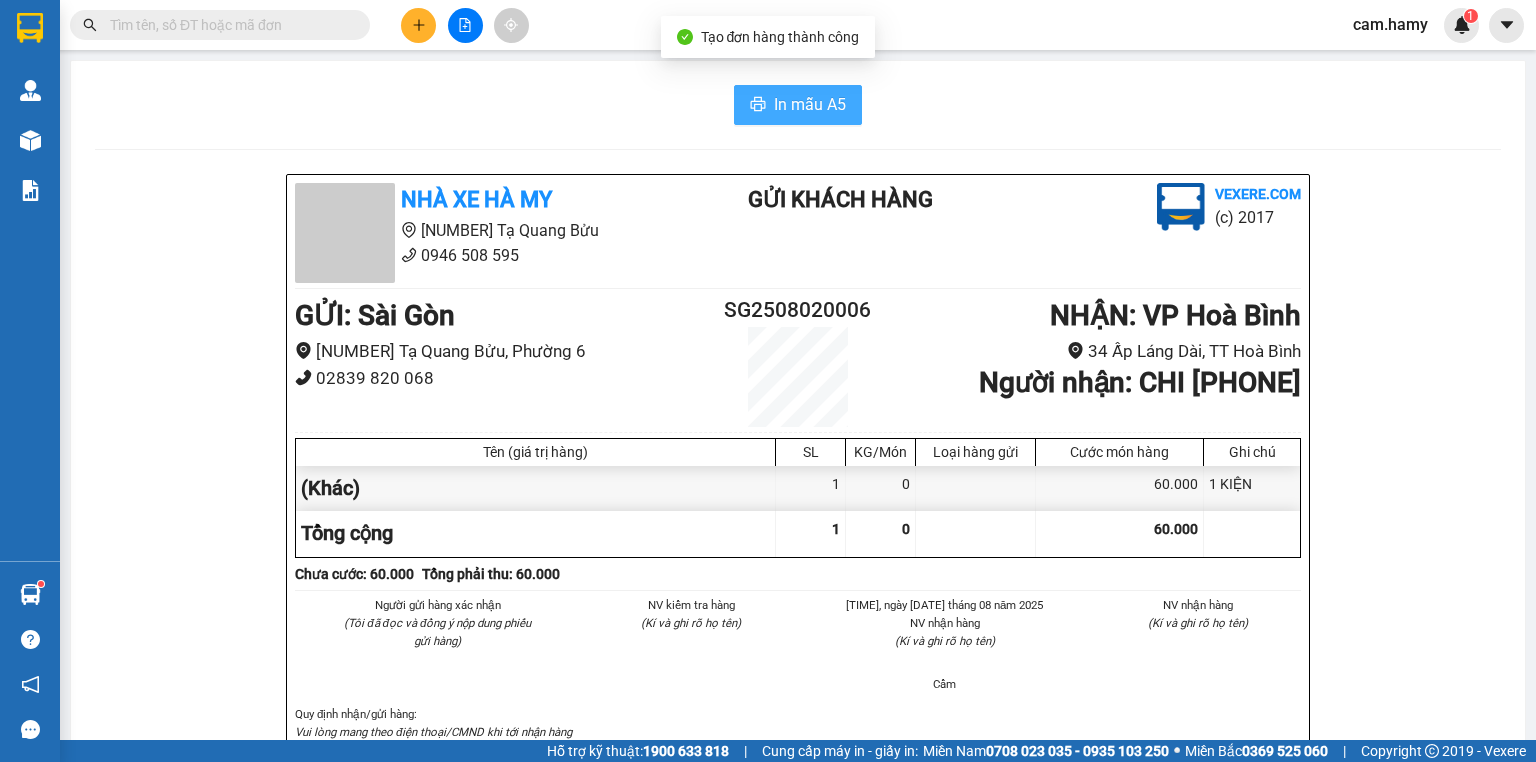 click on "In mẫu A5" at bounding box center (810, 104) 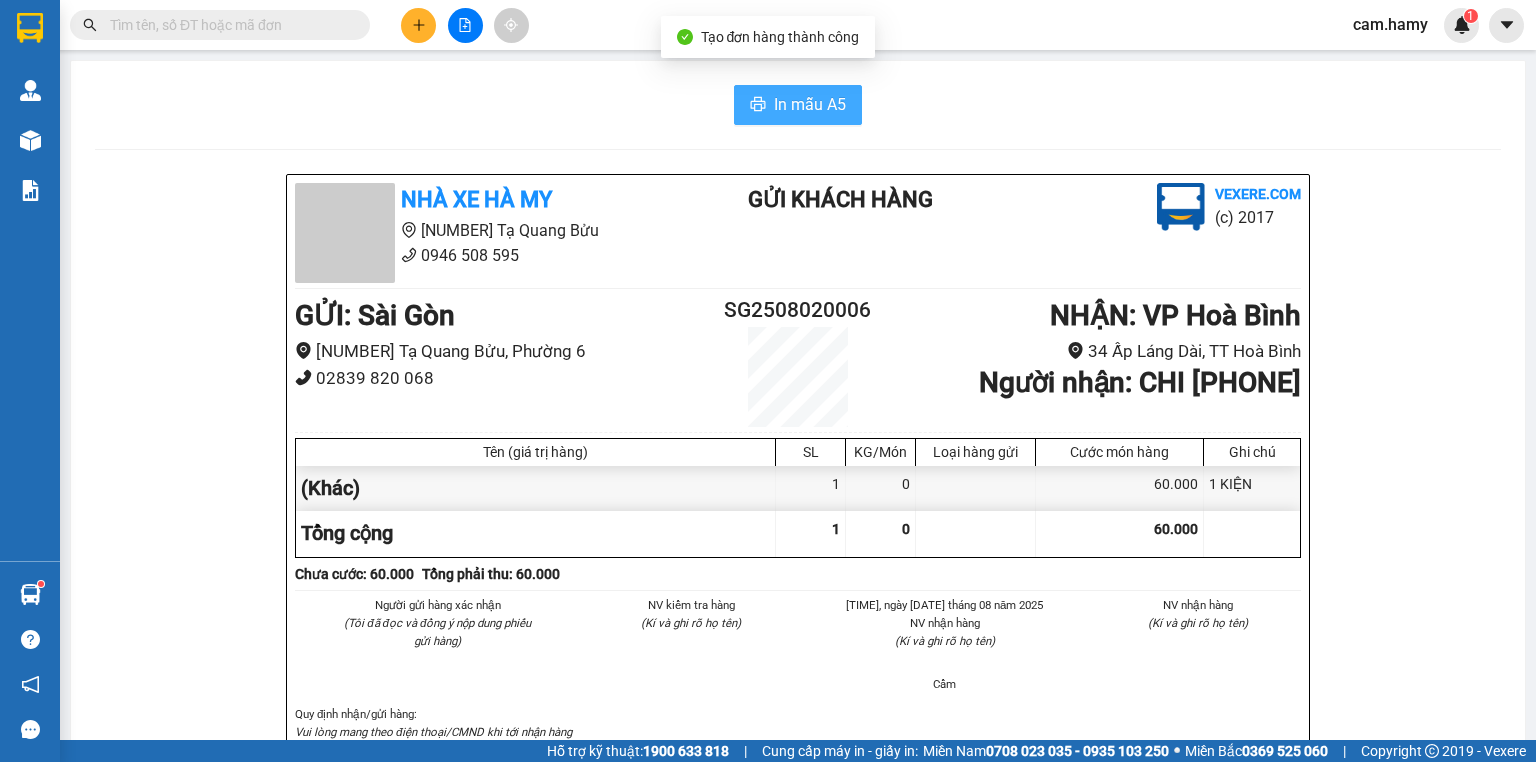 scroll, scrollTop: 0, scrollLeft: 0, axis: both 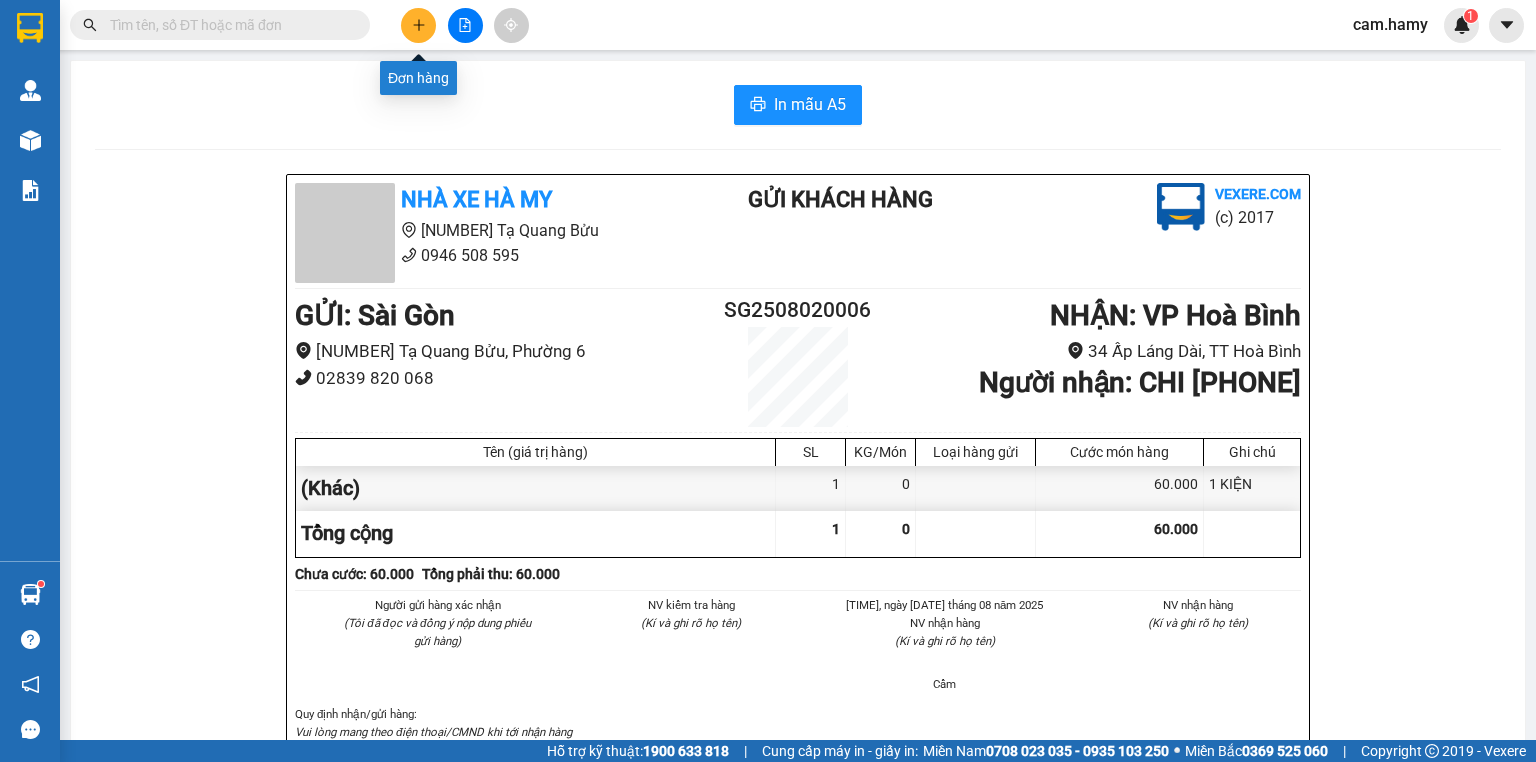 click 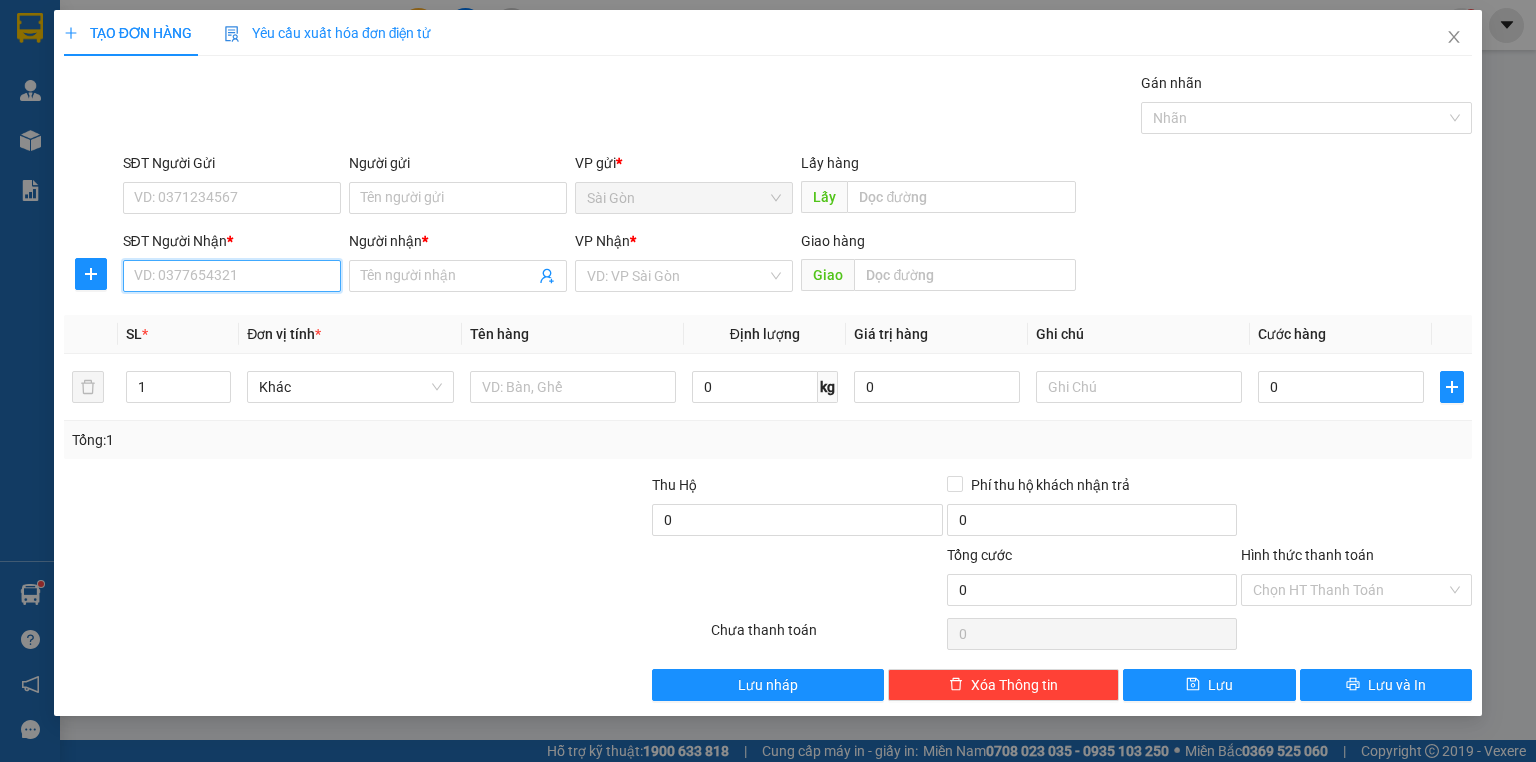 click on "SĐT Người Nhận  *" at bounding box center (232, 276) 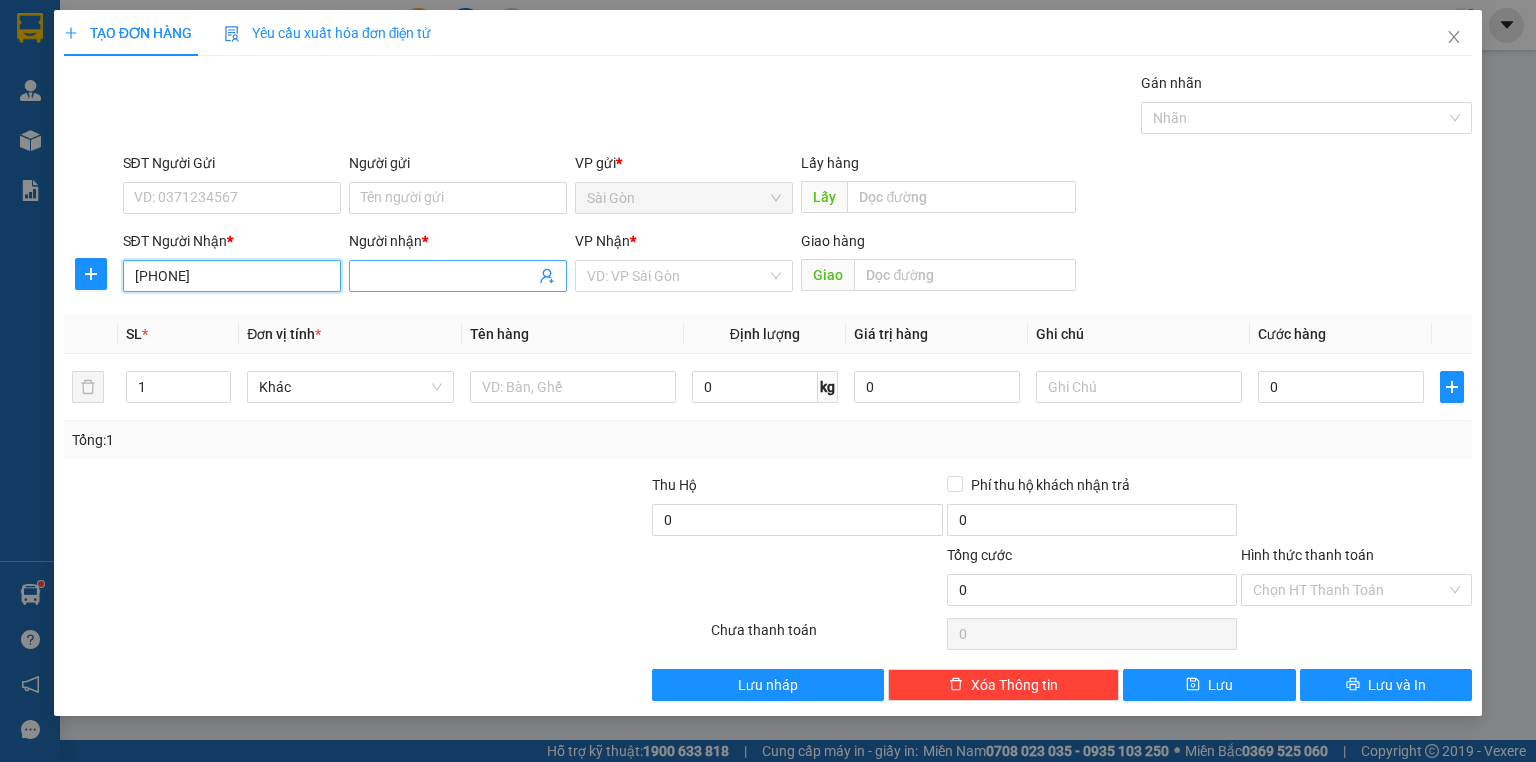type on "[PHONE]" 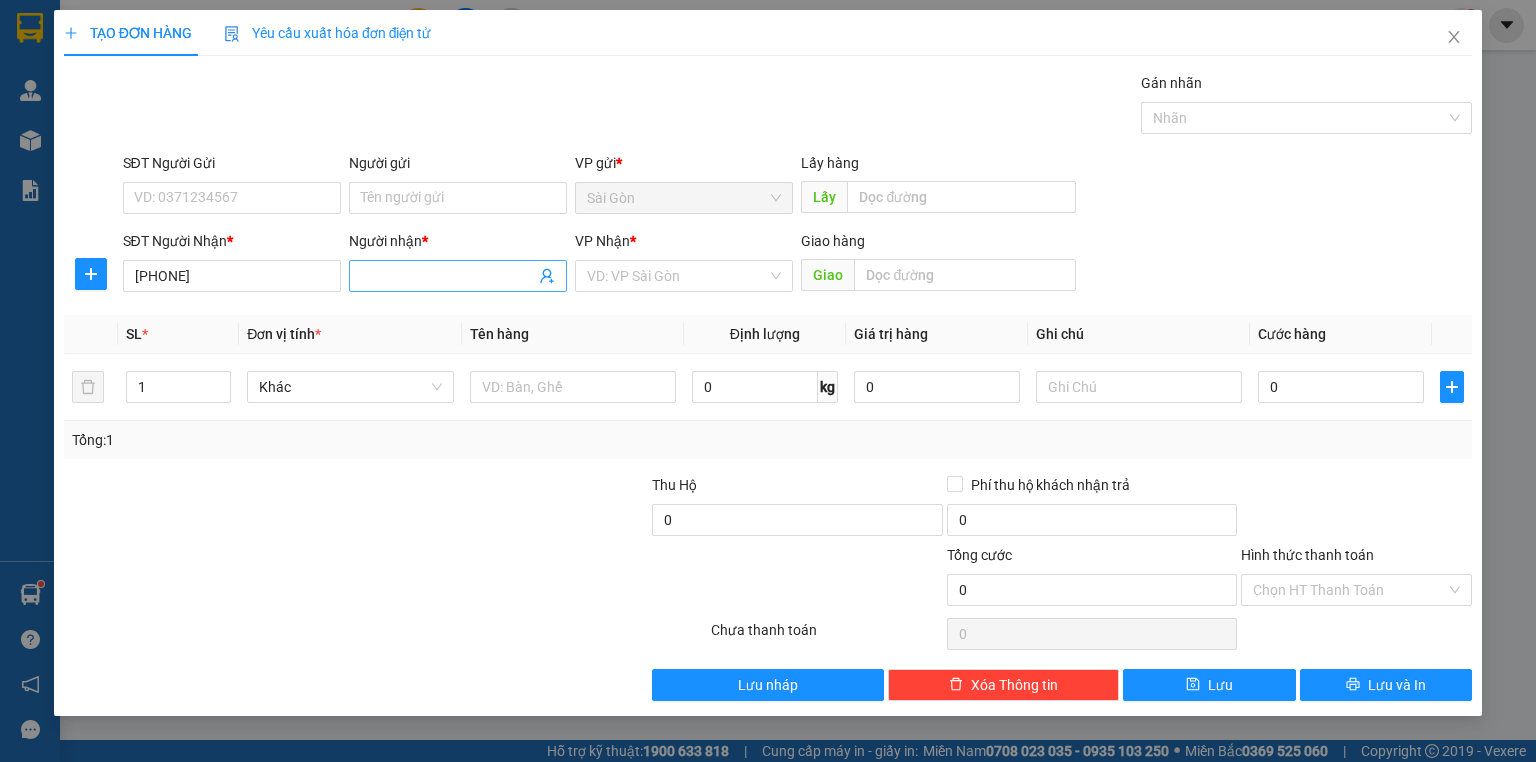 click on "Người nhận  *" at bounding box center (448, 276) 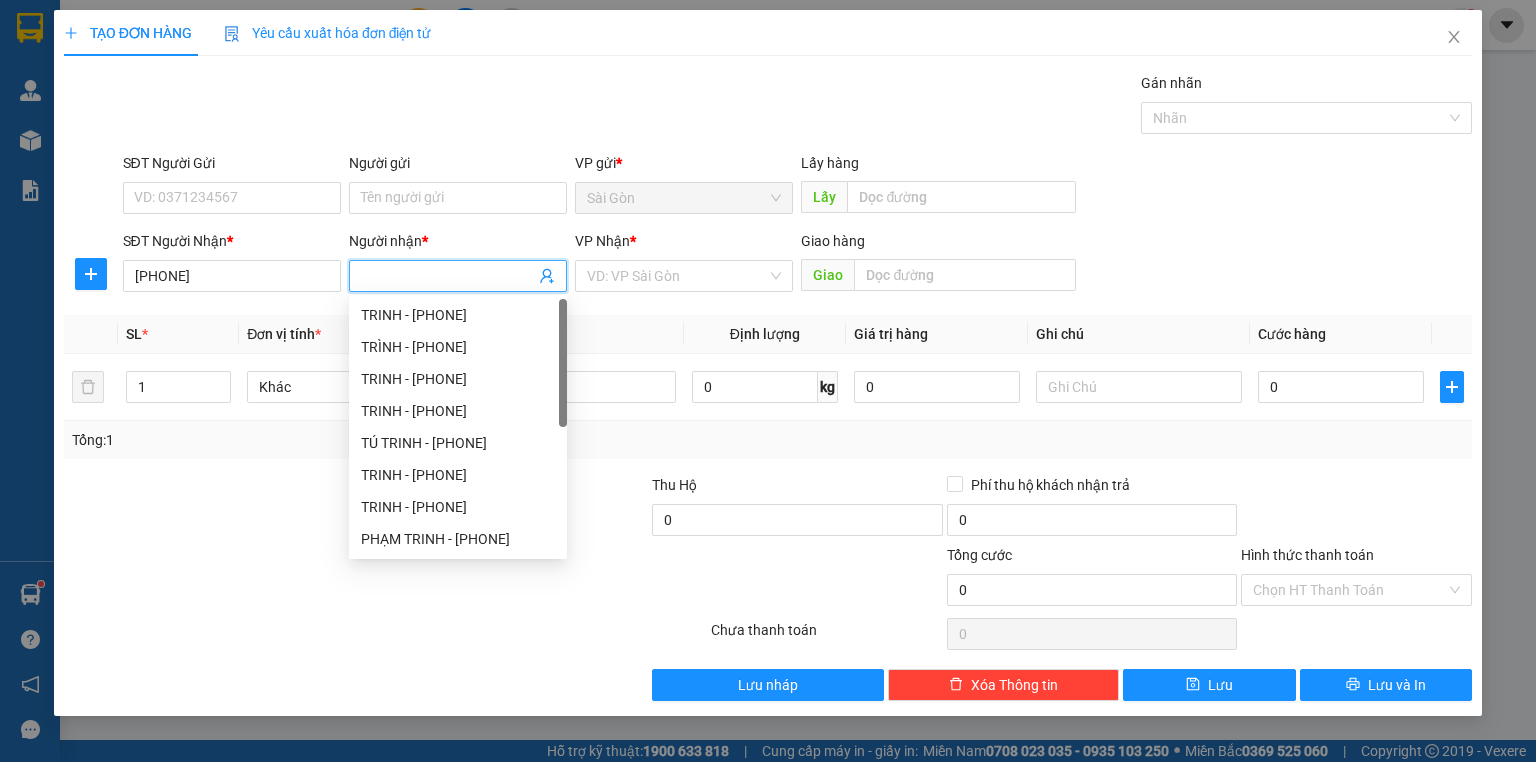 click on "Người nhận  *" at bounding box center (448, 276) 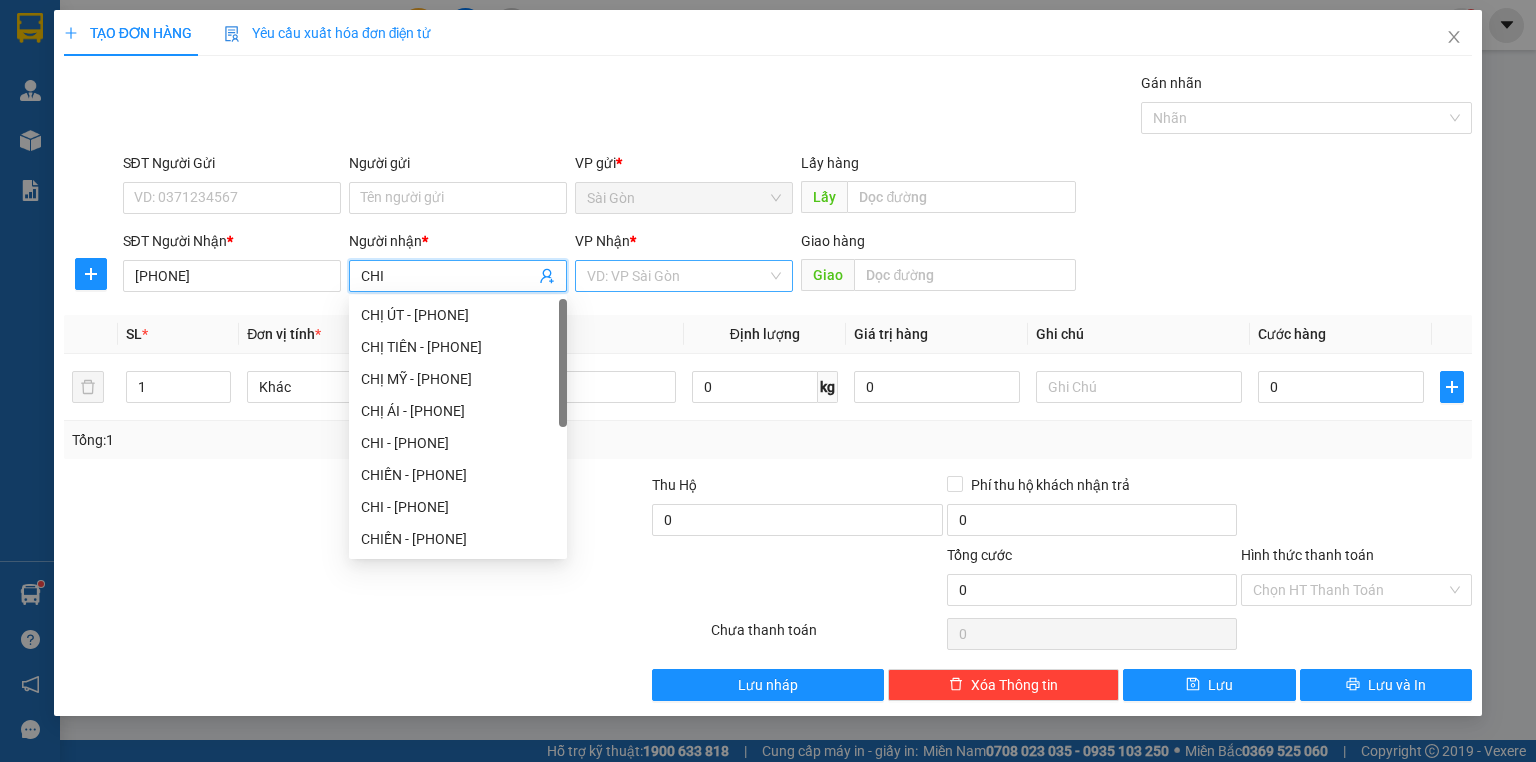 type on "CHI" 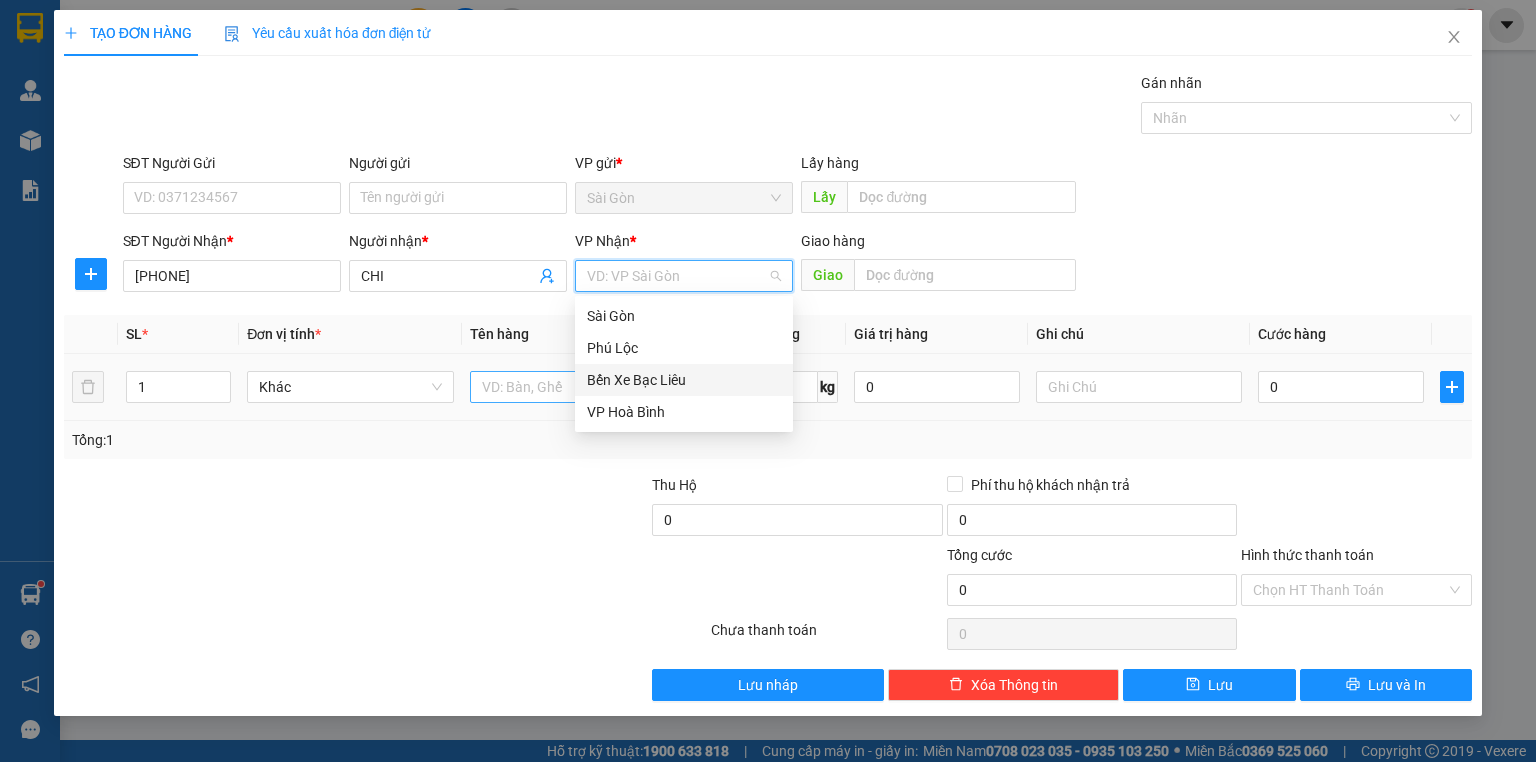click on "Bến Xe Bạc Liêu" at bounding box center [684, 380] 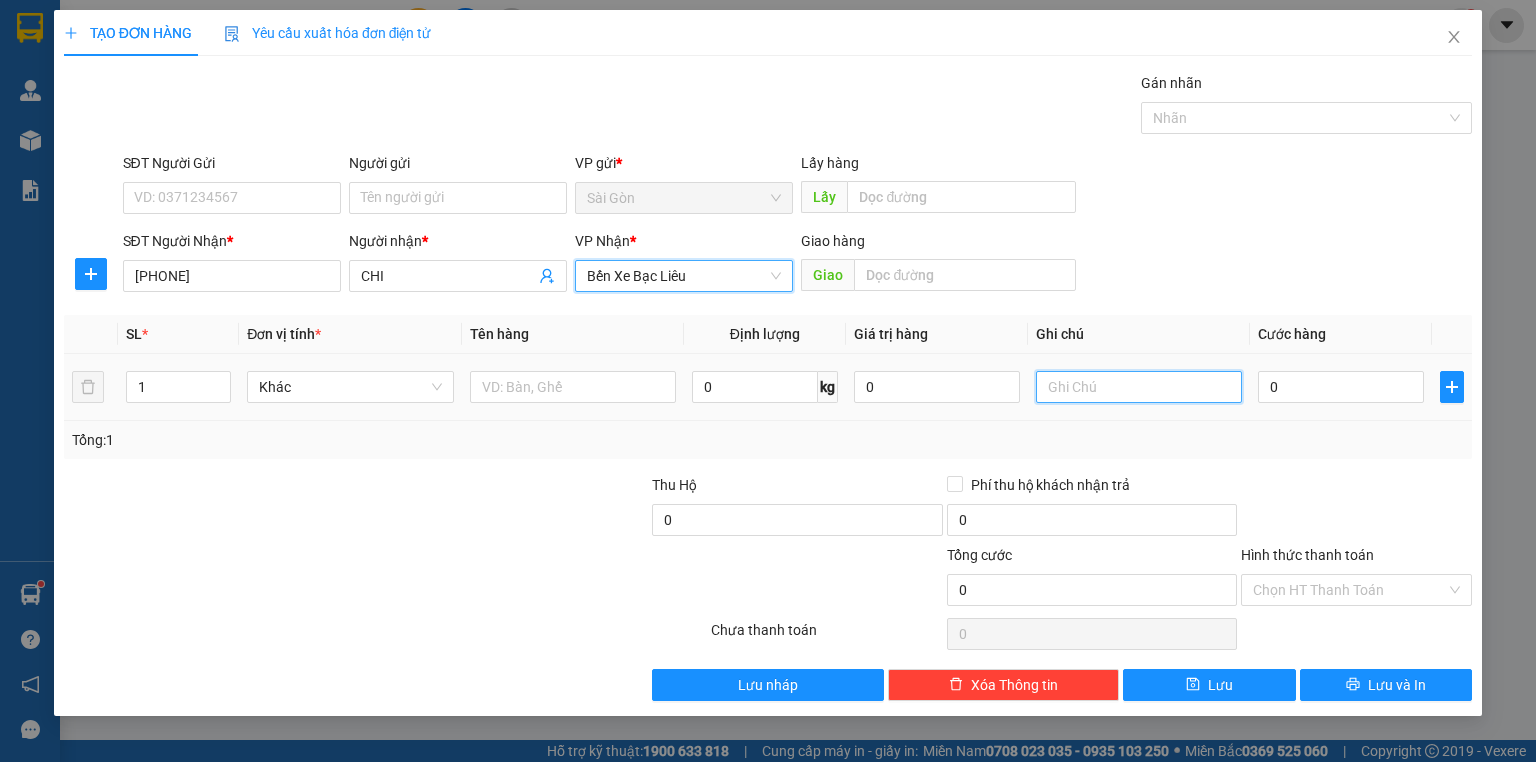 click at bounding box center [1139, 387] 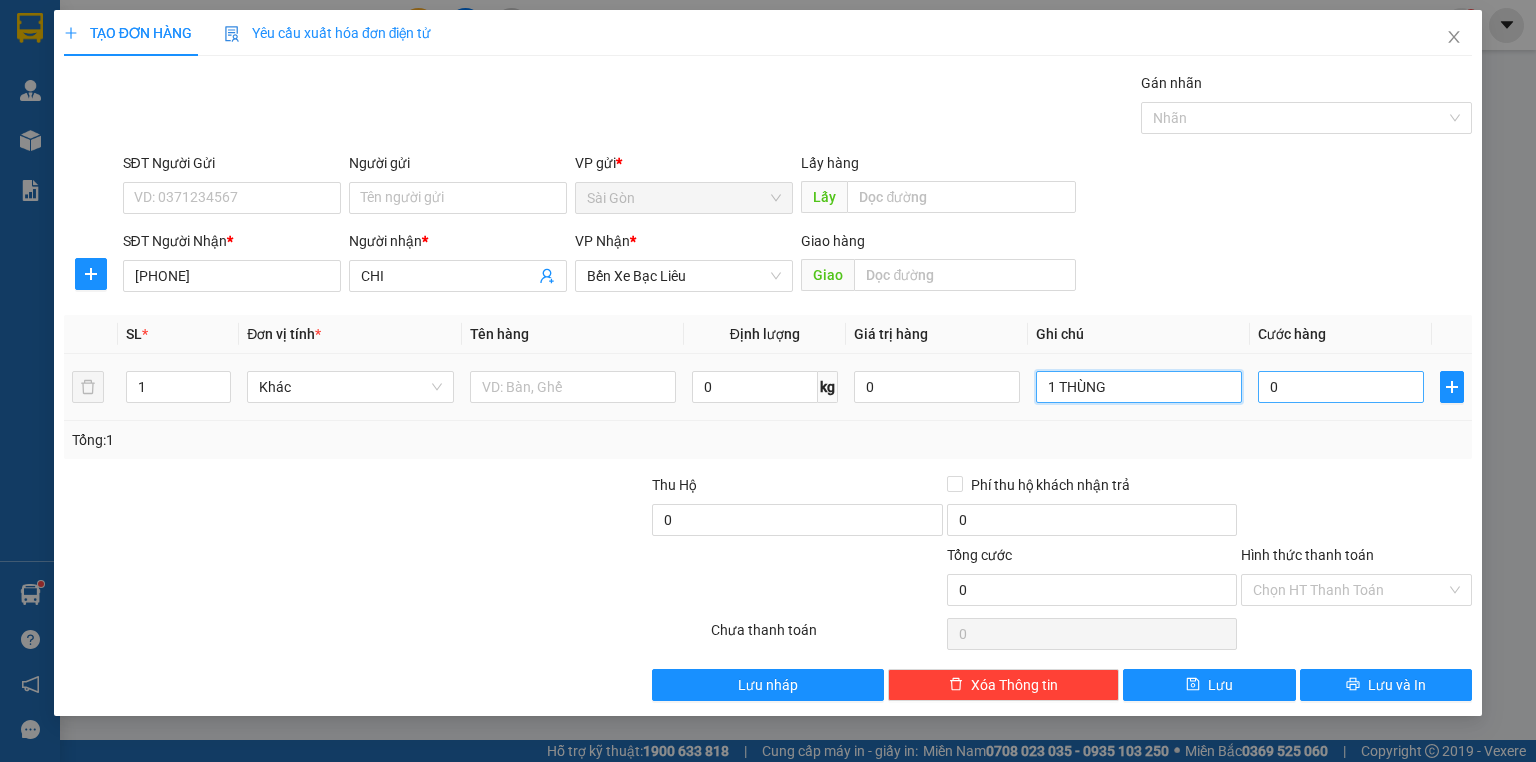 type on "1 THÙNG" 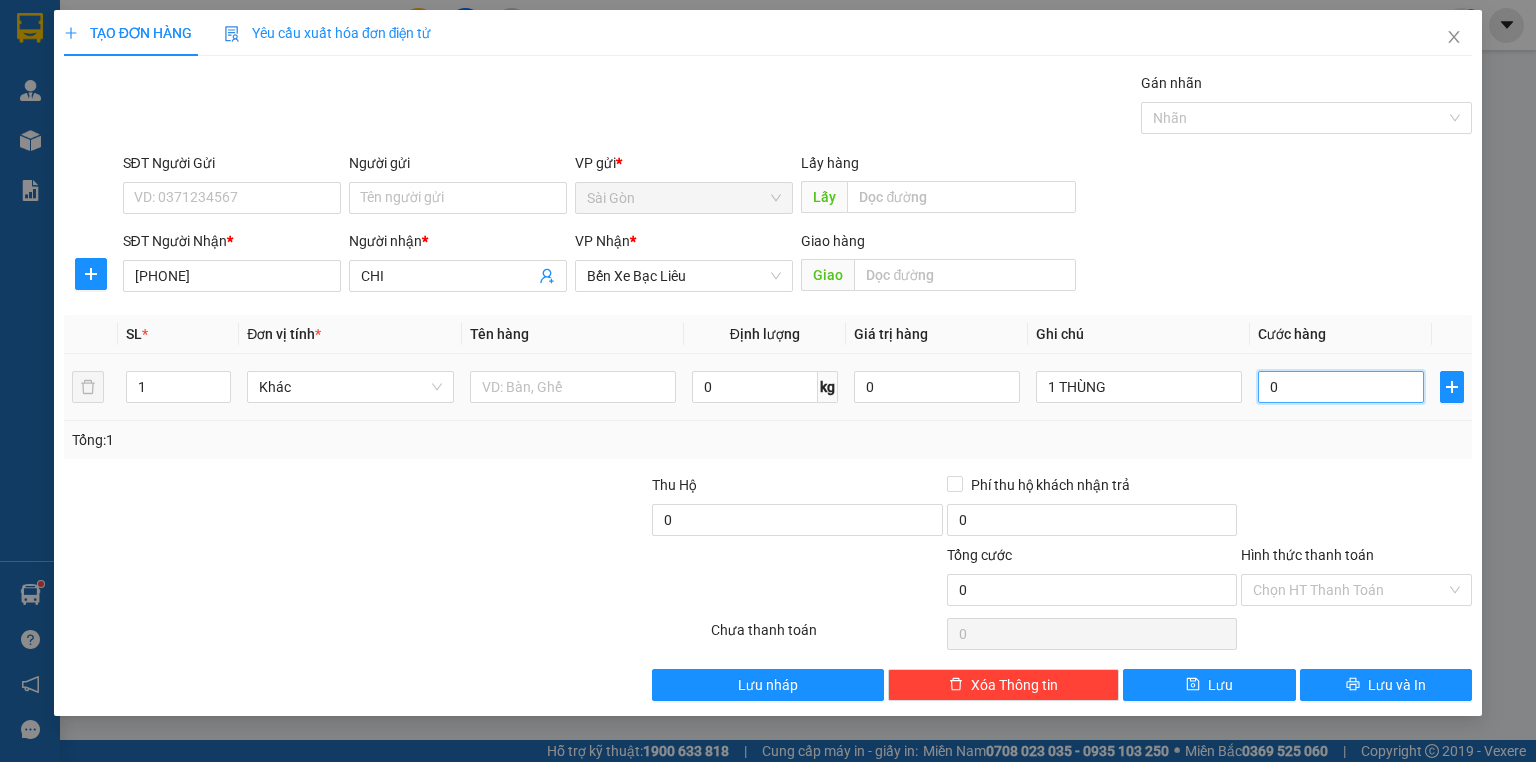click on "0" at bounding box center [1341, 387] 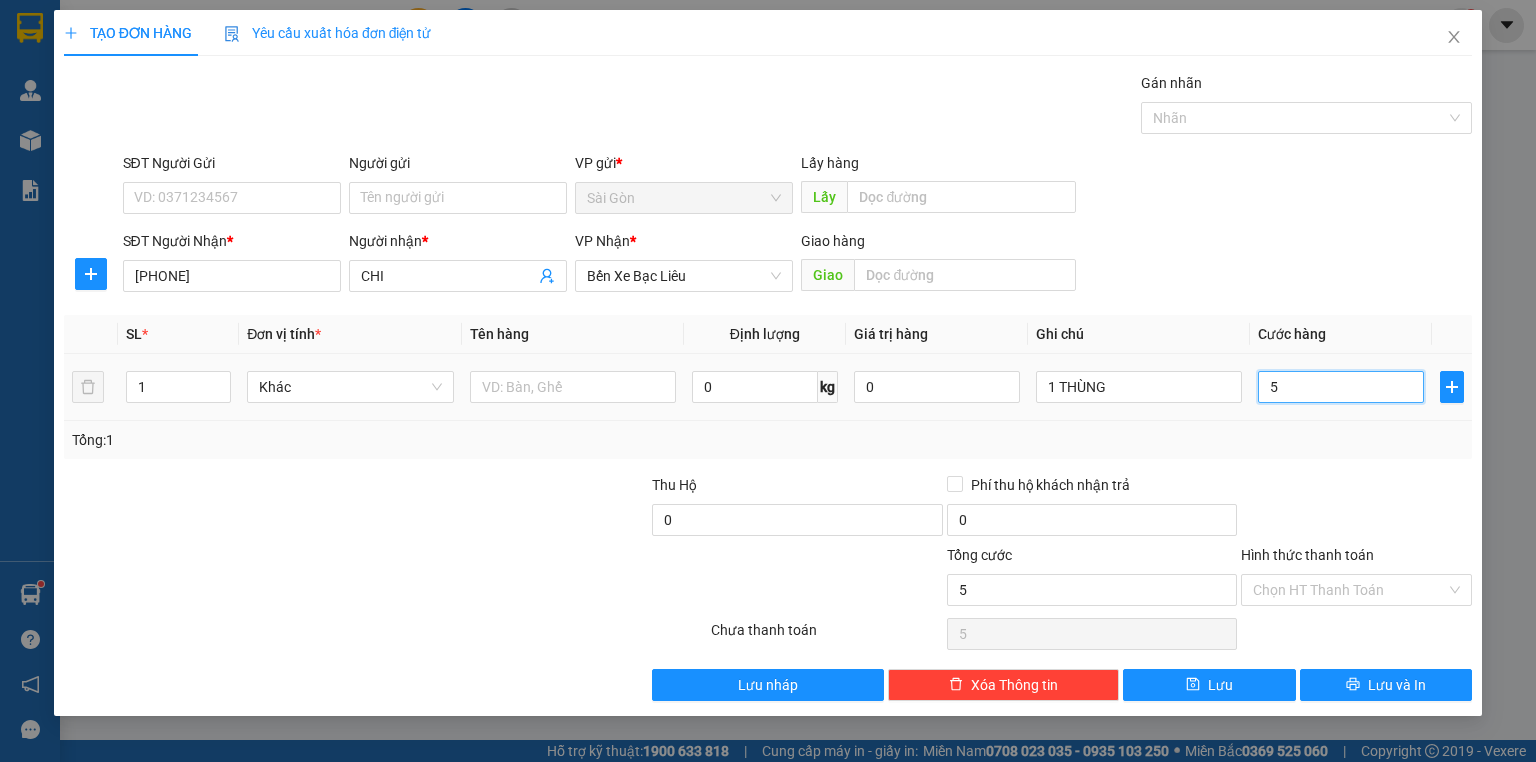 type on "50" 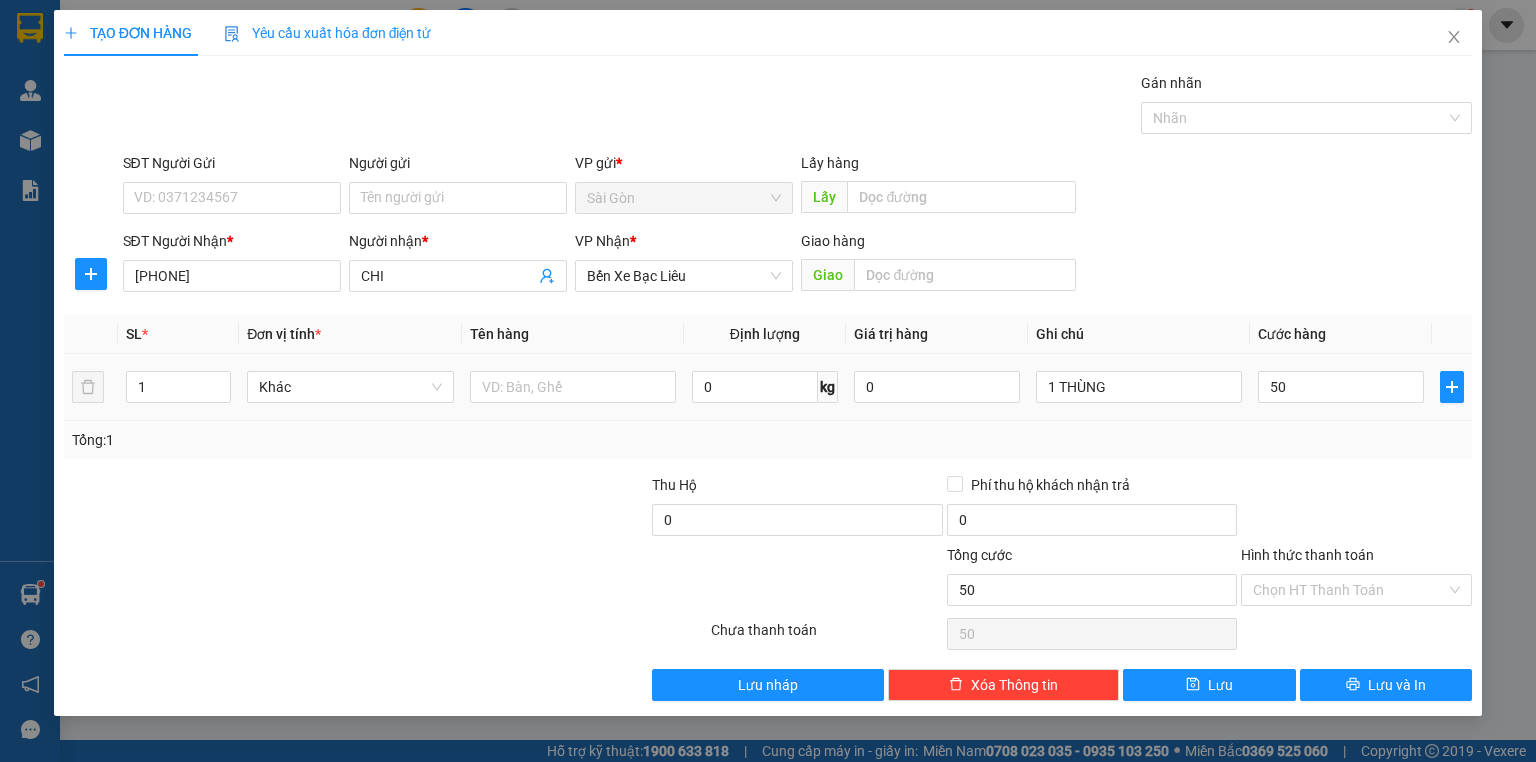 type on "50.000" 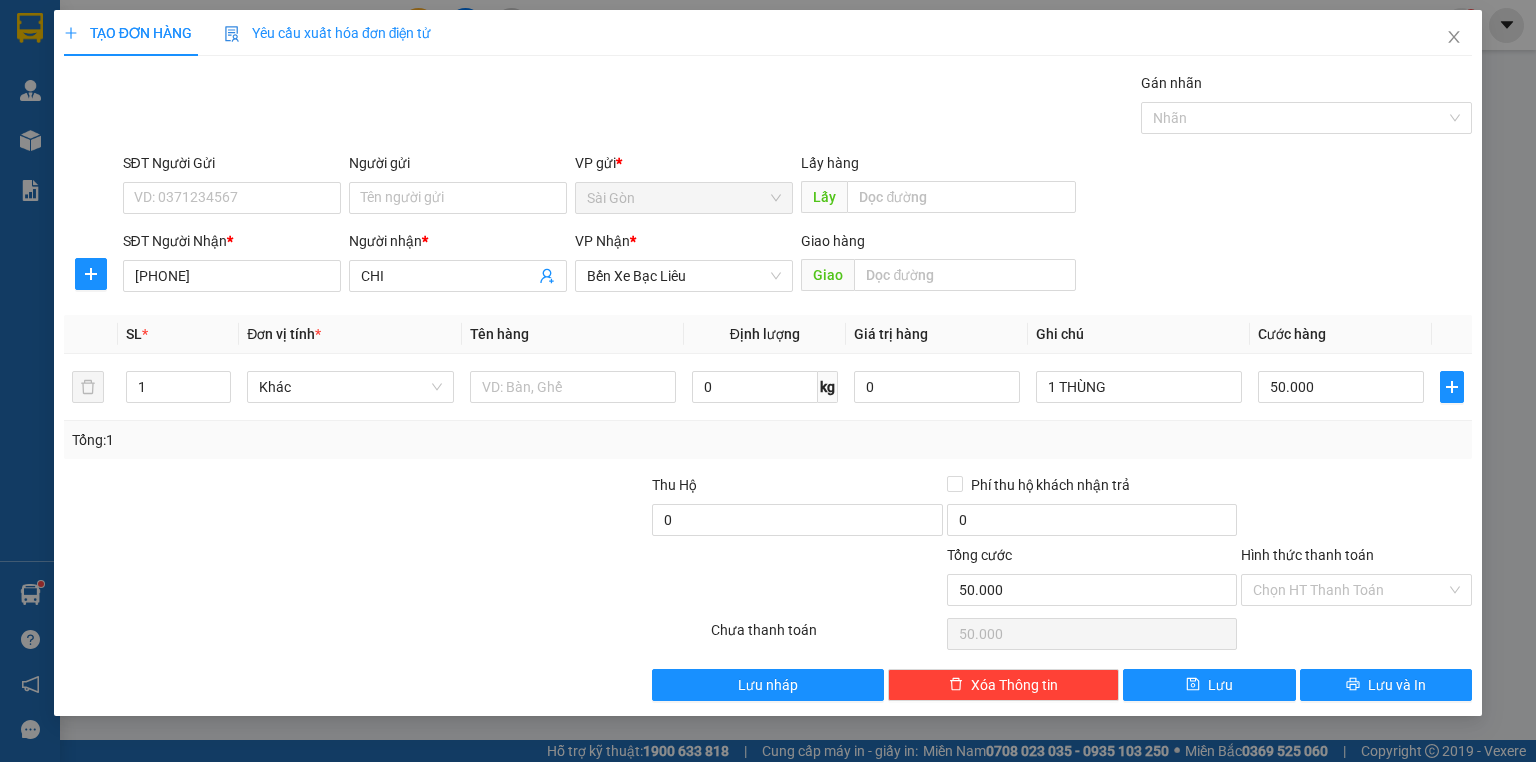 click on "Tổng:  1" at bounding box center (768, 440) 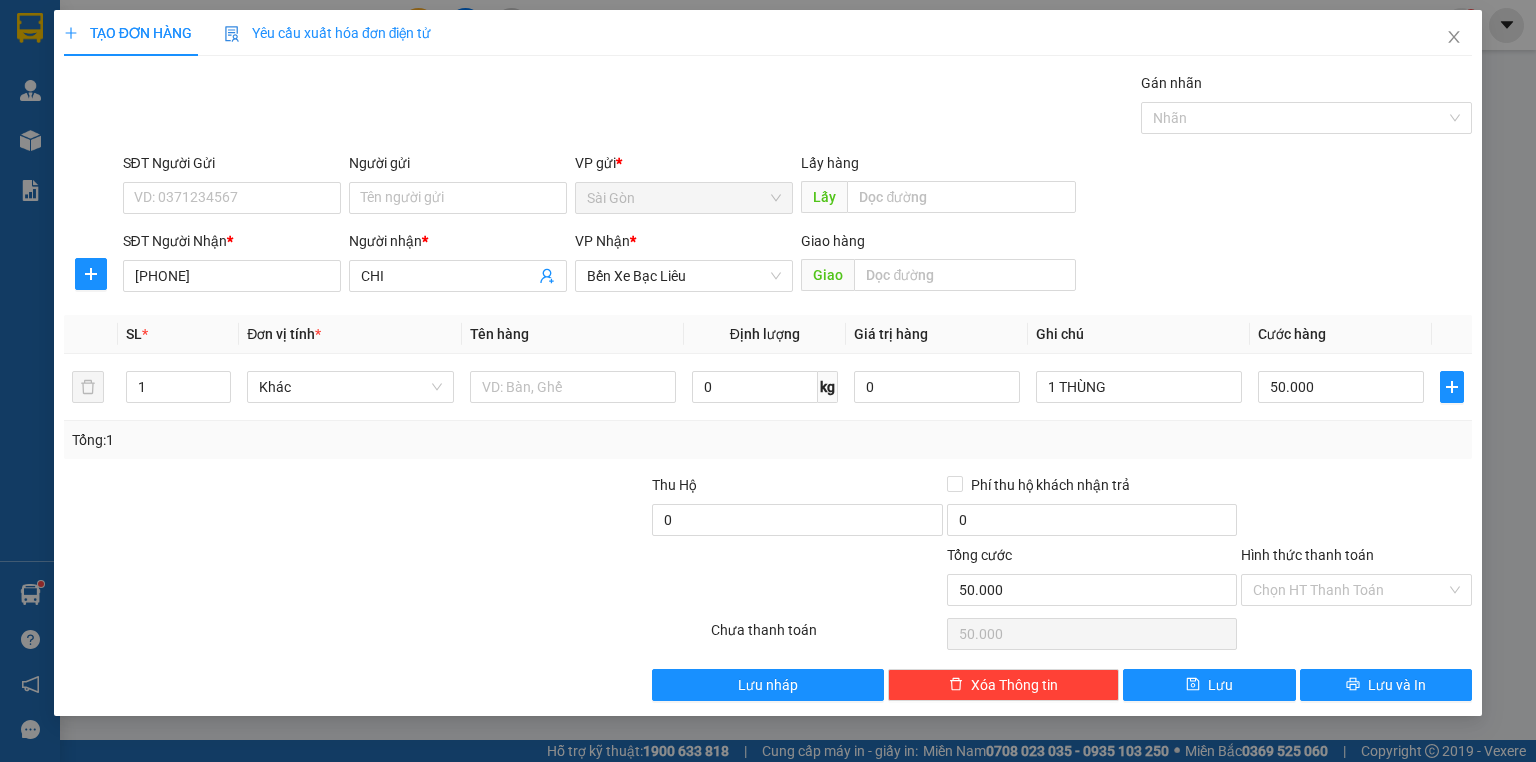 click on "Hình thức thanh toán" at bounding box center [1307, 555] 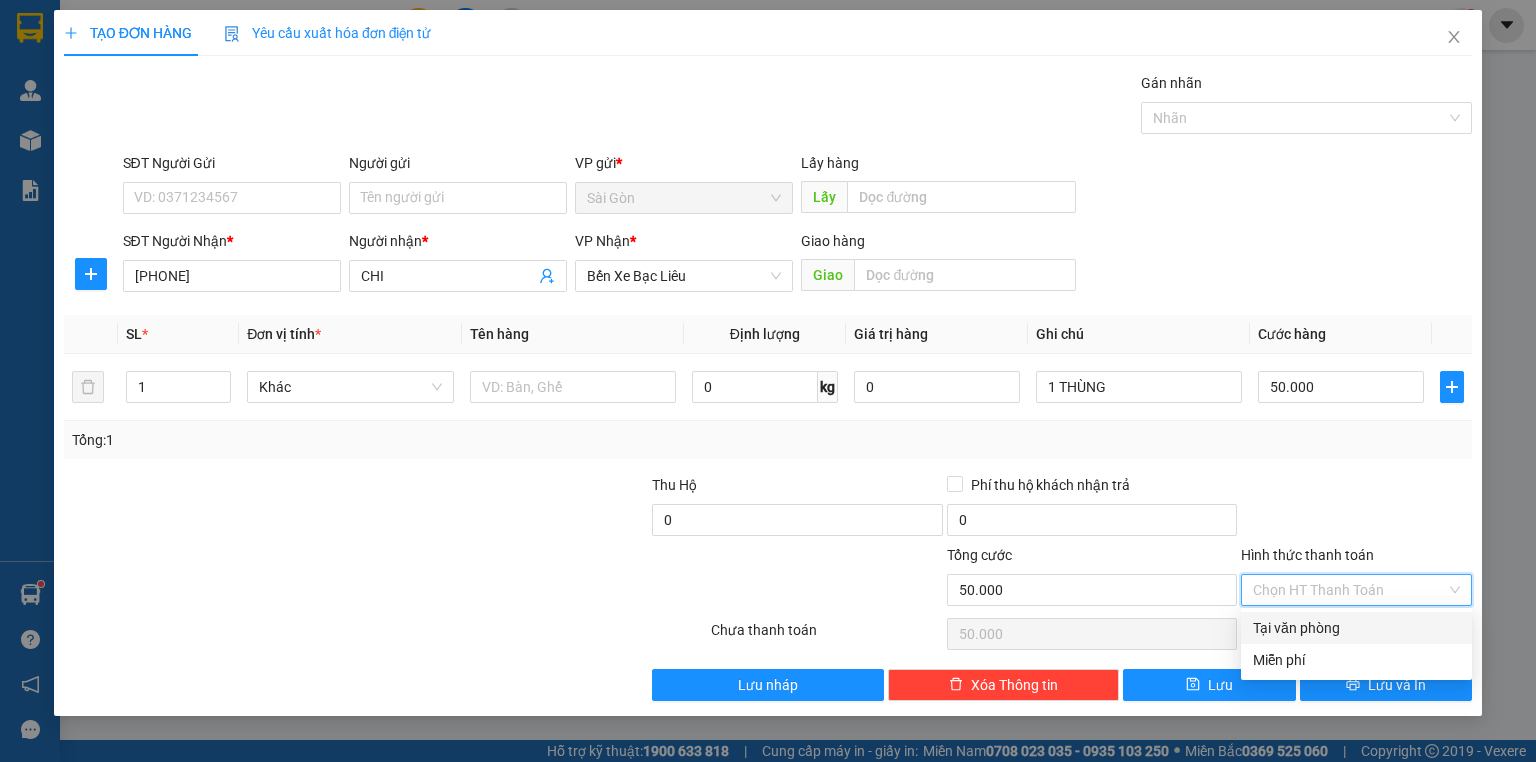 click on "Tại văn phòng" at bounding box center (1356, 628) 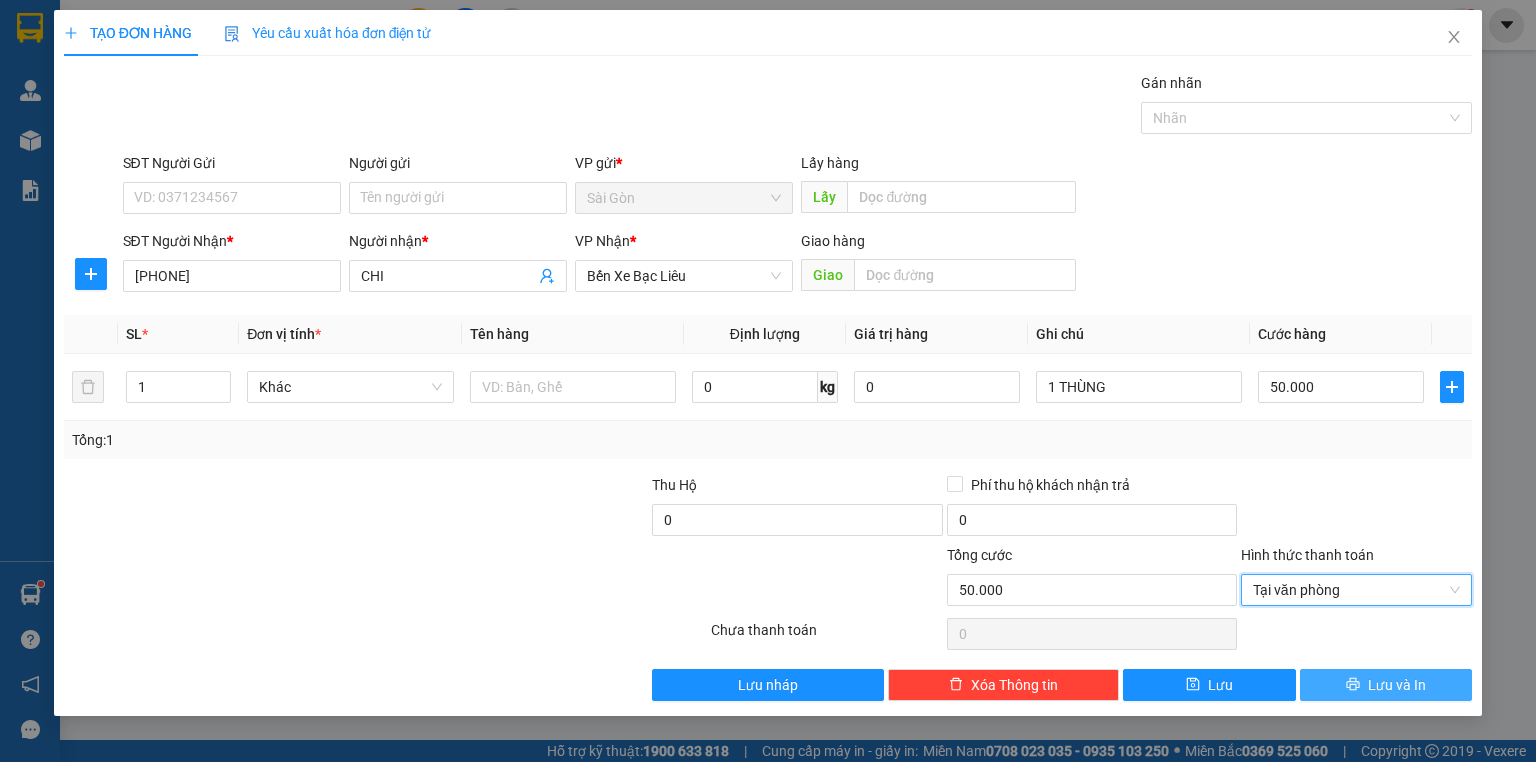 click 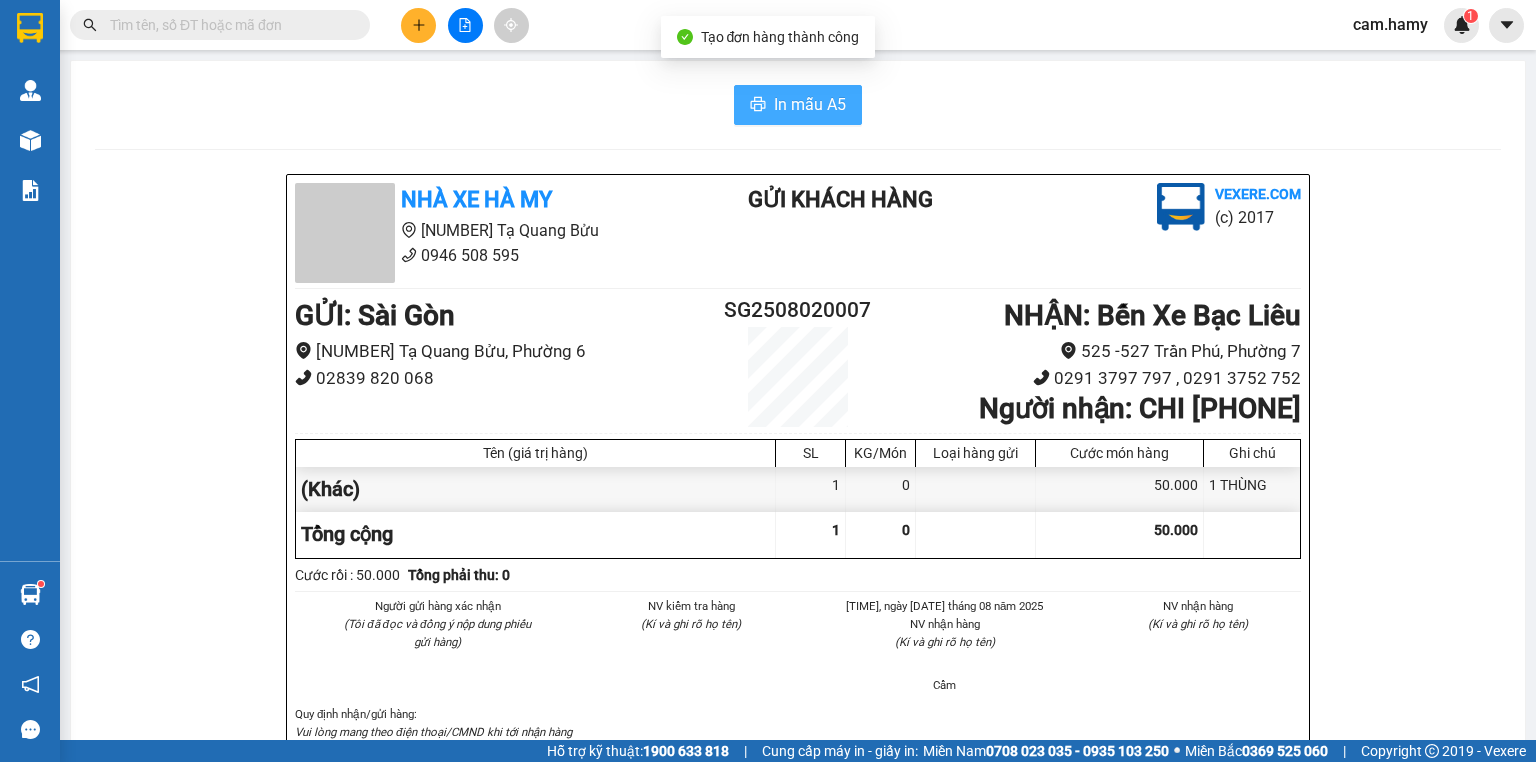 click on "In mẫu A5" at bounding box center [810, 104] 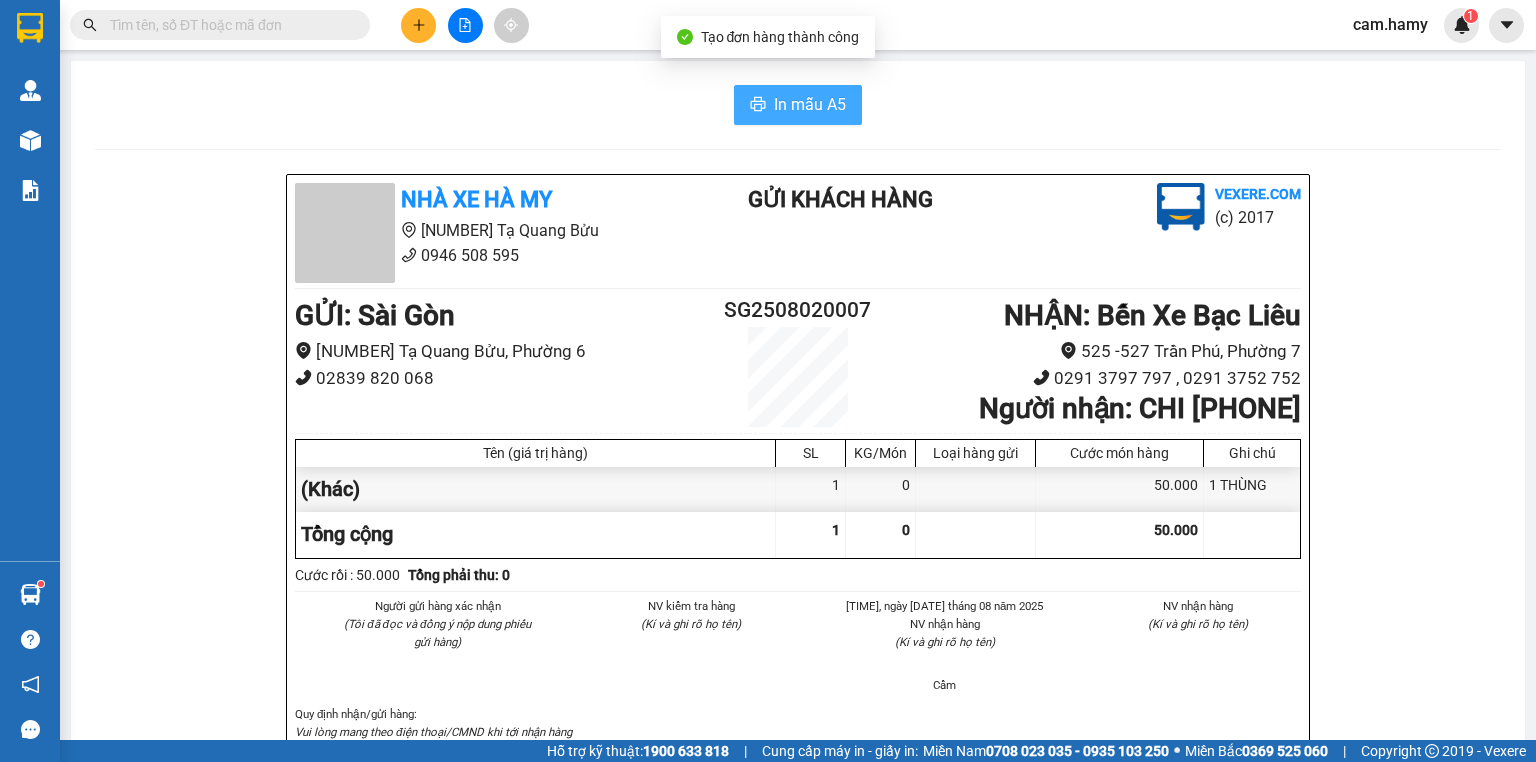 scroll, scrollTop: 0, scrollLeft: 0, axis: both 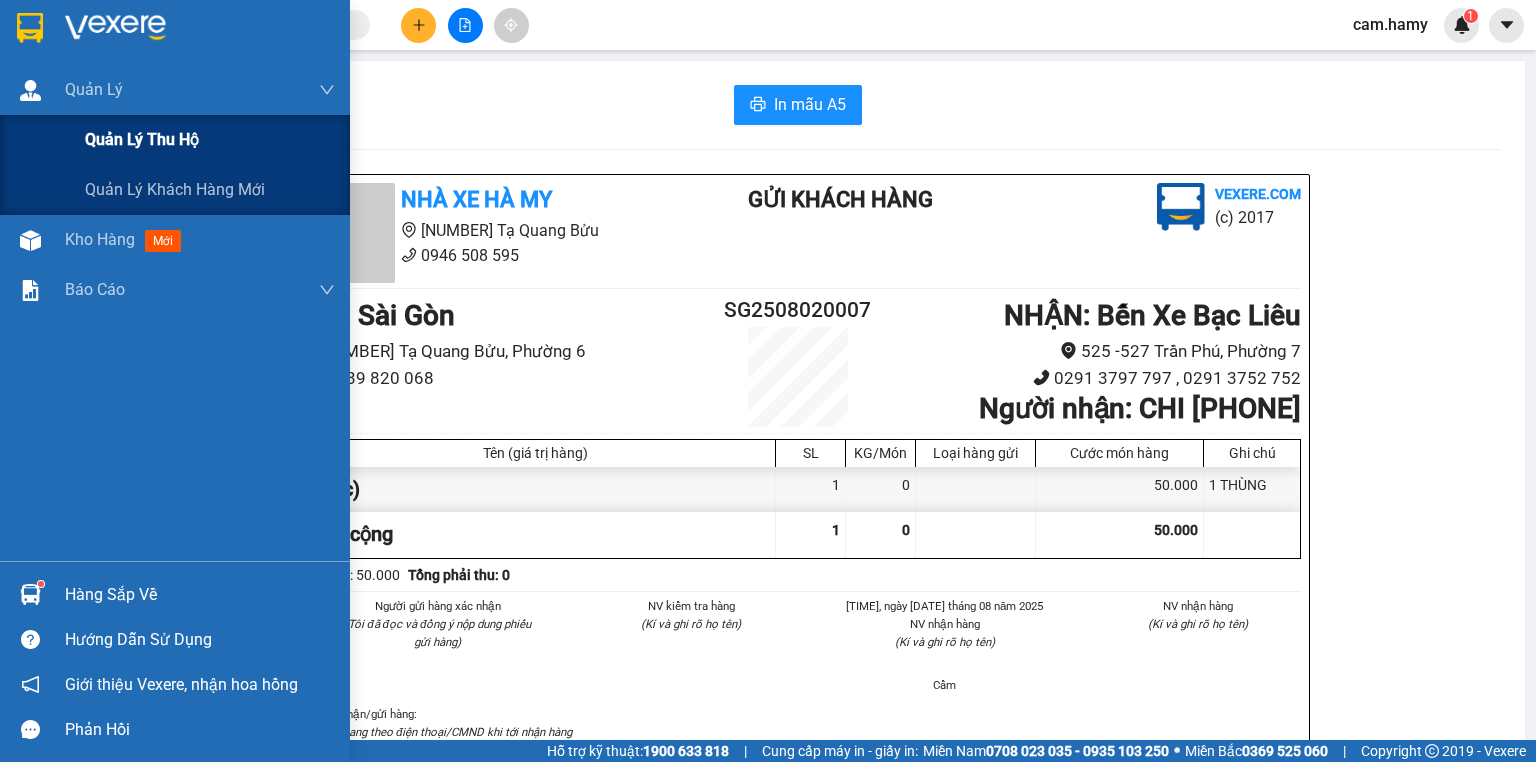click on "Quản lý thu hộ" at bounding box center [142, 139] 